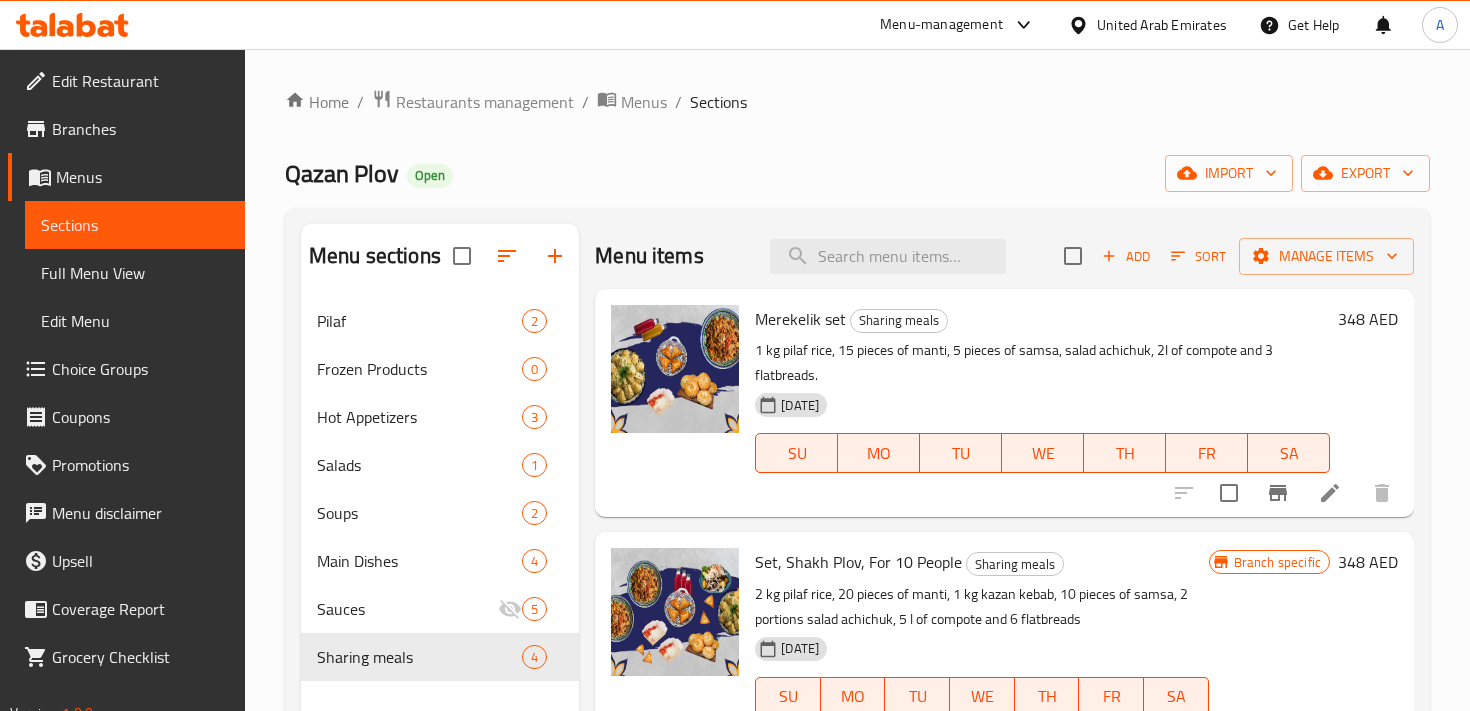 scroll, scrollTop: 280, scrollLeft: 0, axis: vertical 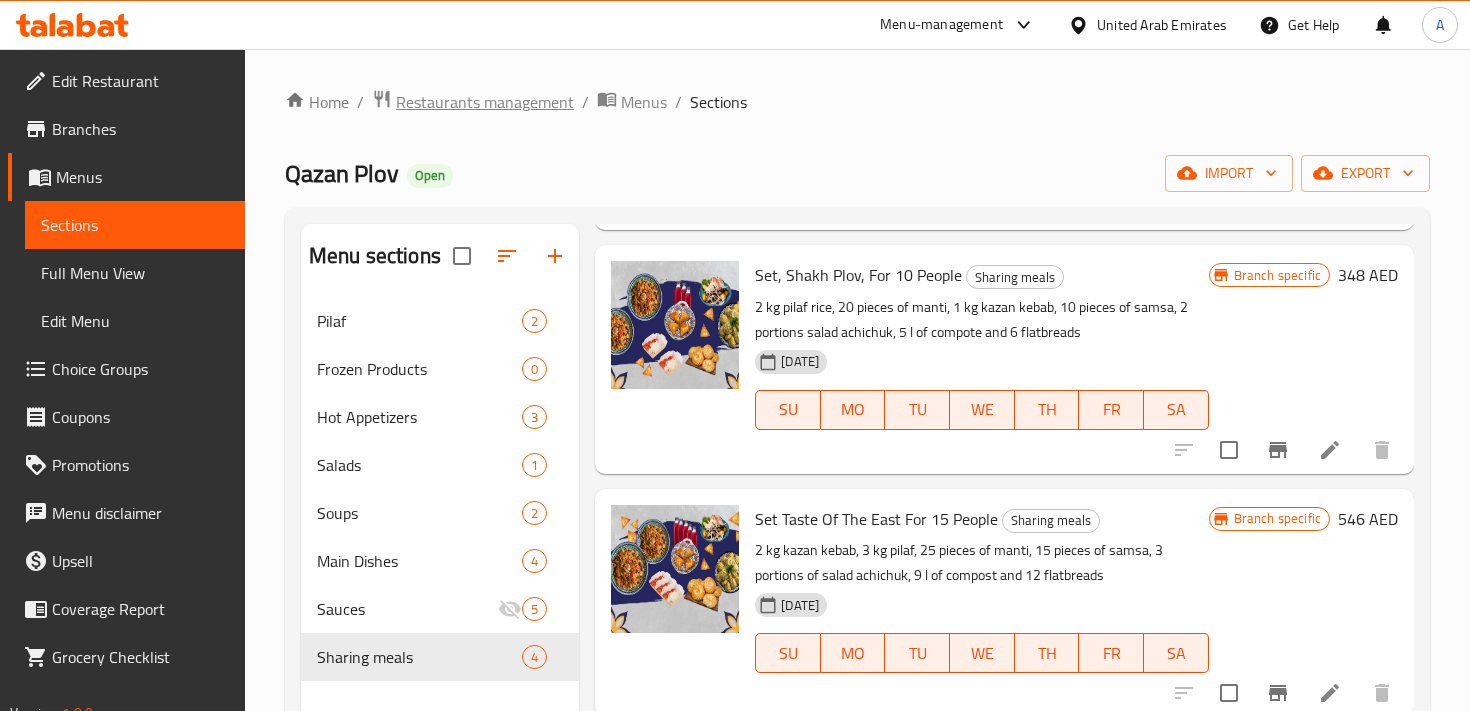 click on "Restaurants management" at bounding box center [485, 102] 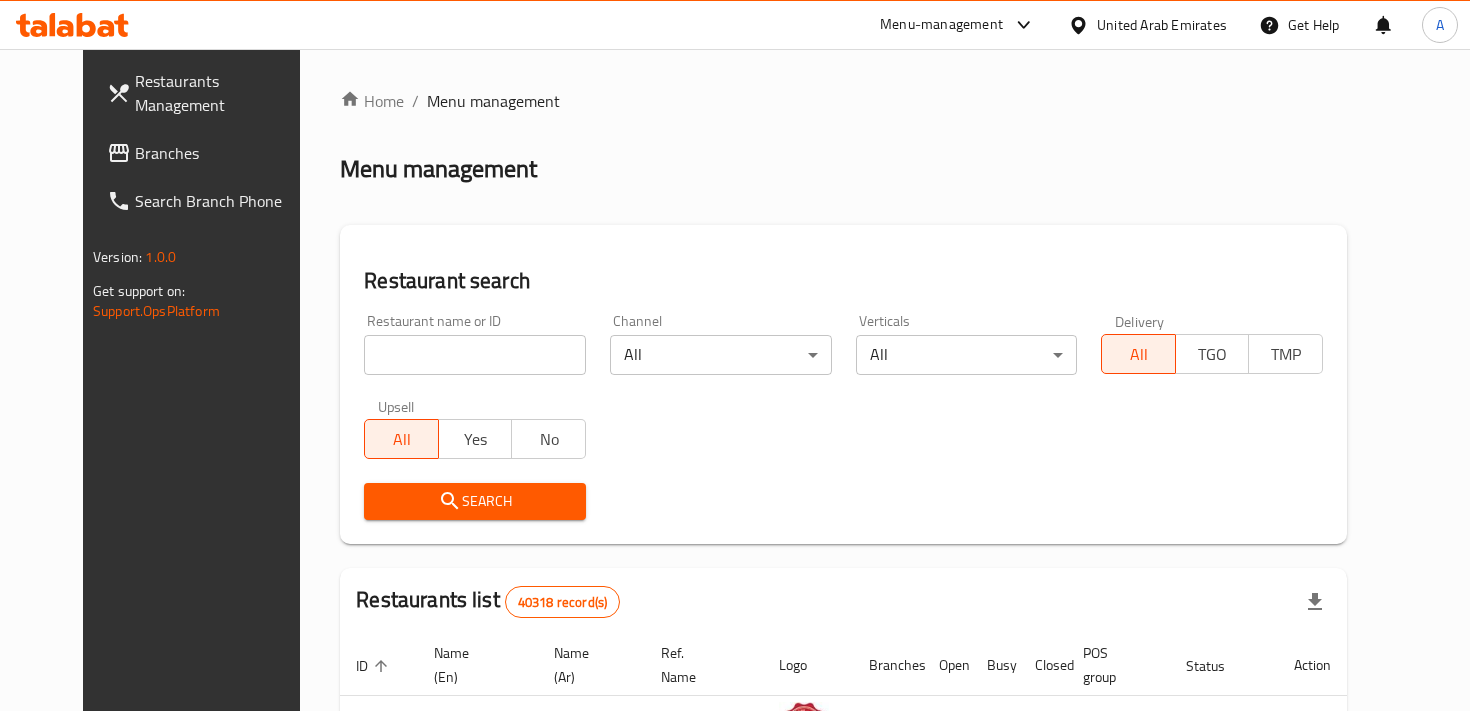 click at bounding box center (475, 355) 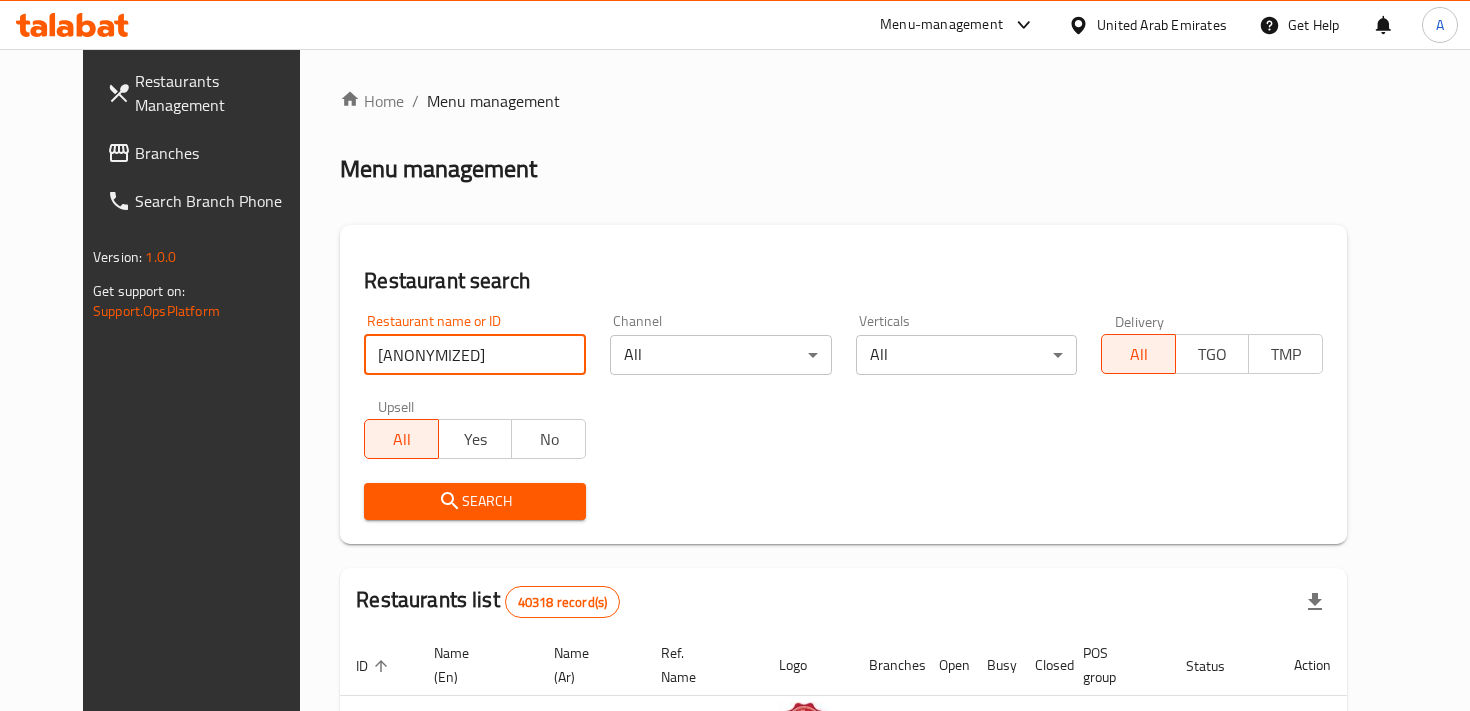 type on "ef zin" 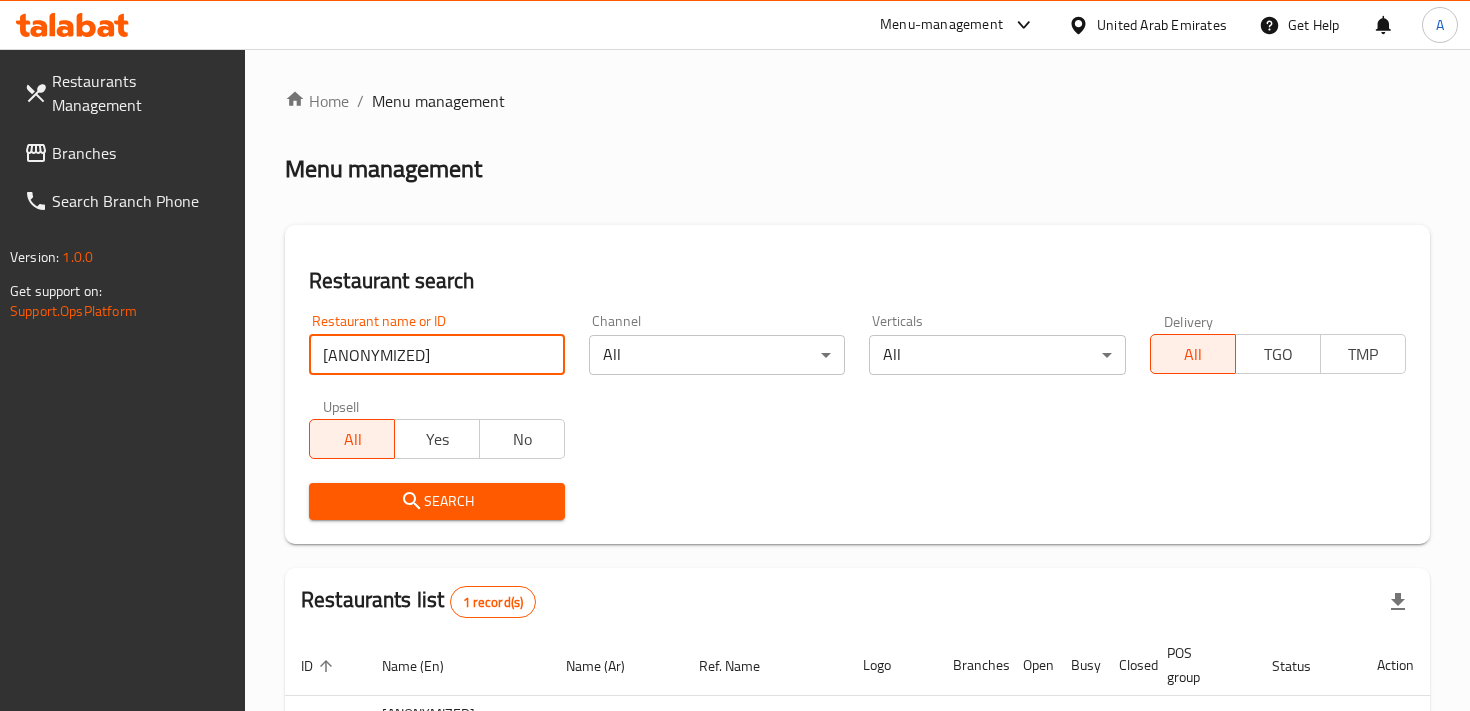 scroll, scrollTop: 165, scrollLeft: 0, axis: vertical 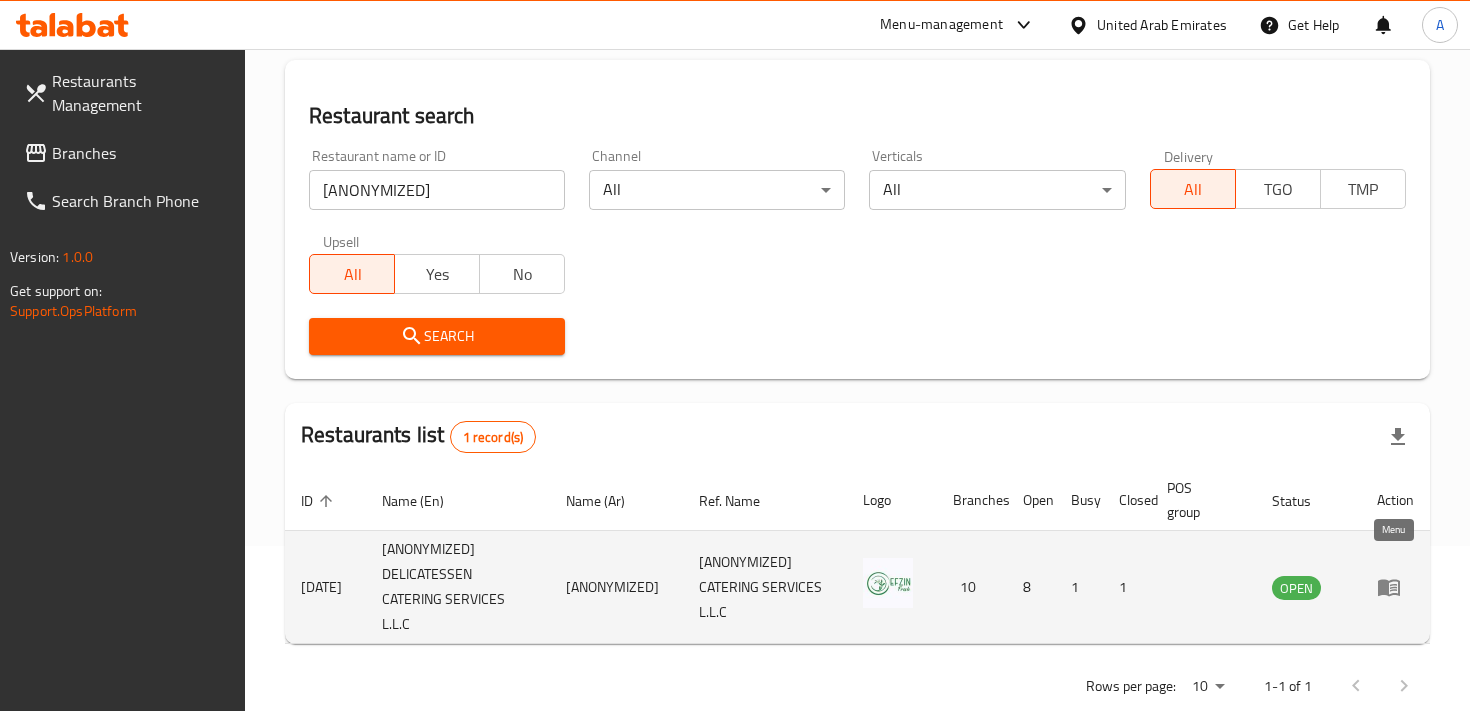 click 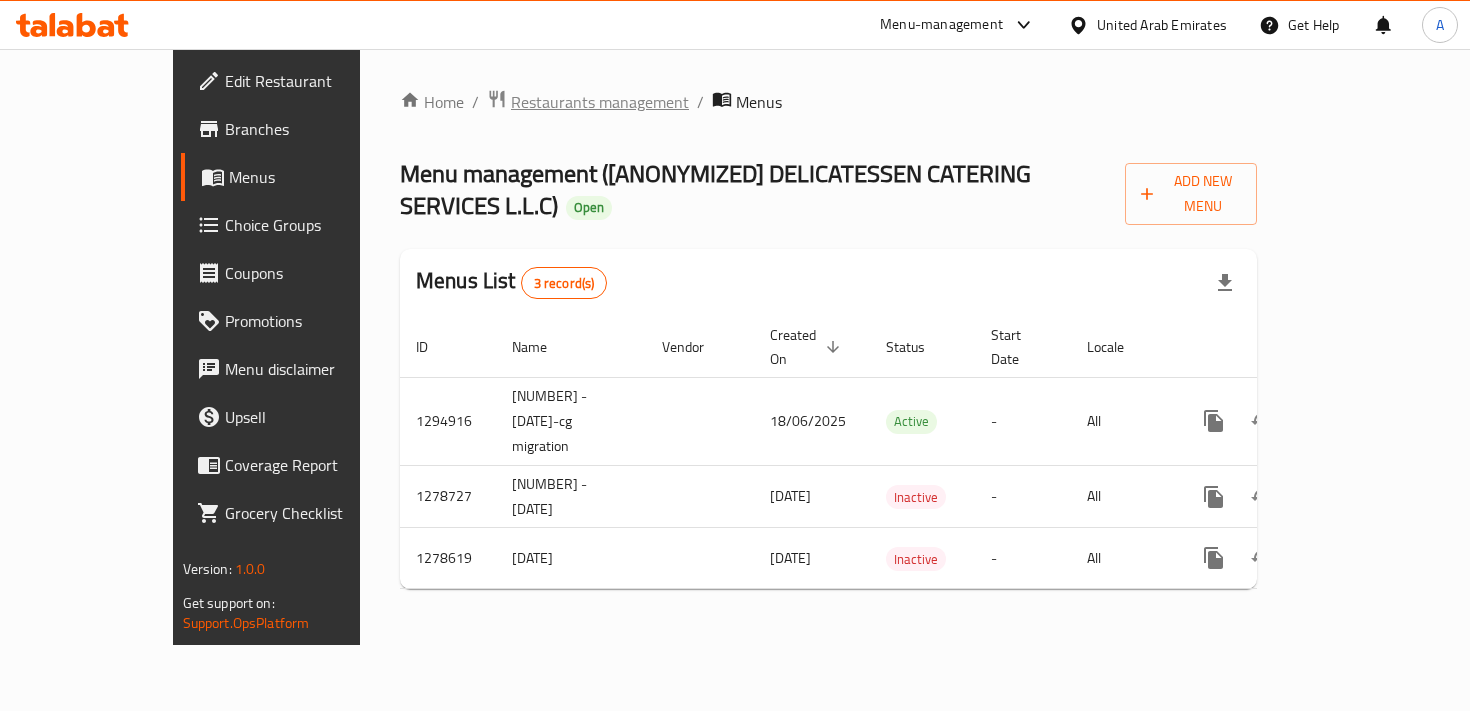 click on "Restaurants management" at bounding box center (600, 102) 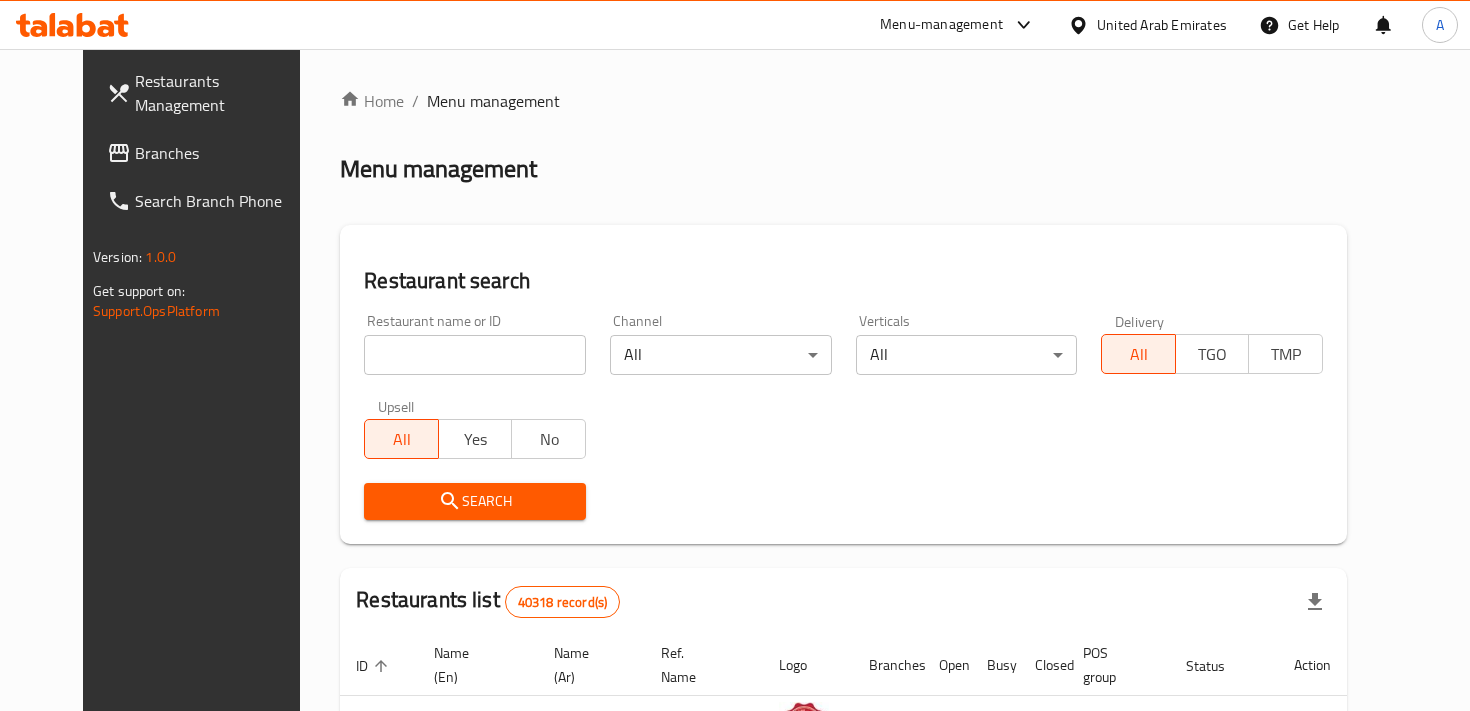 click at bounding box center [475, 355] 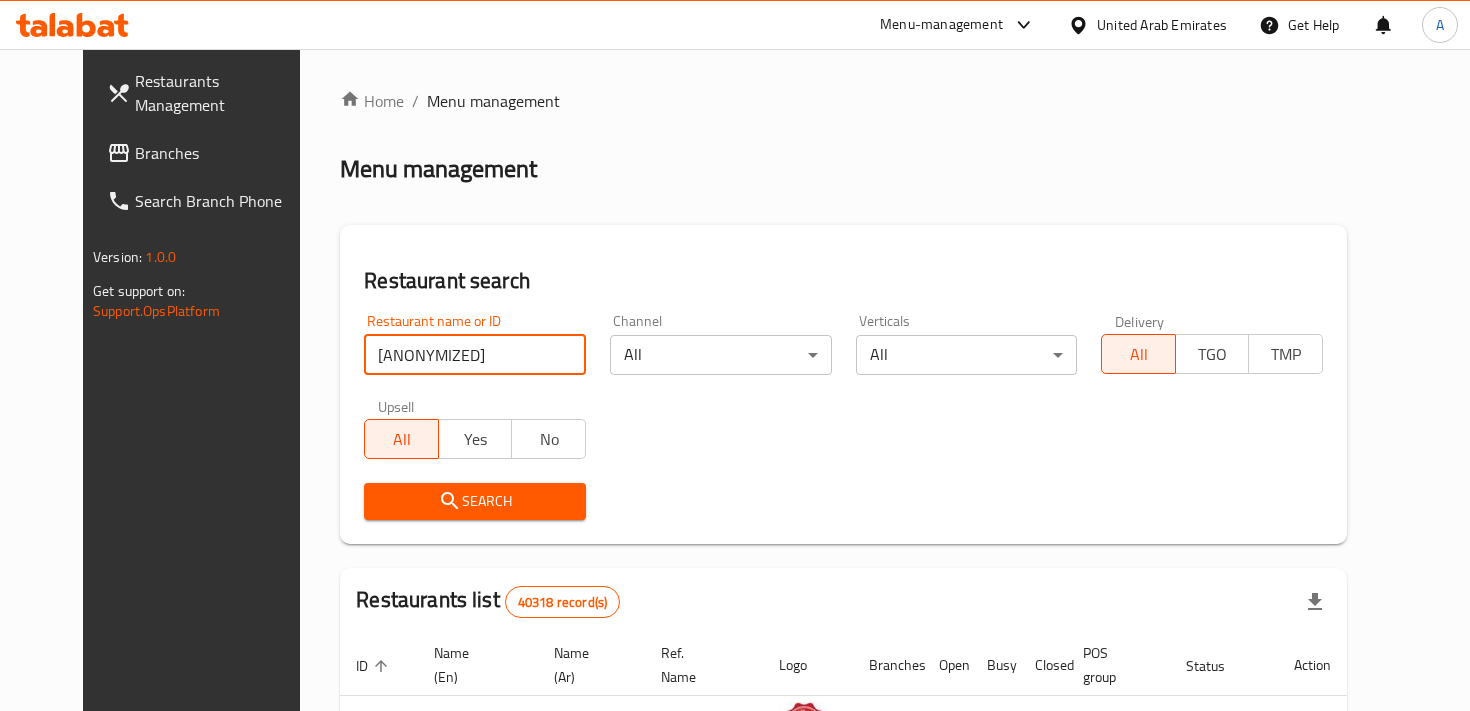 type on "ef zin" 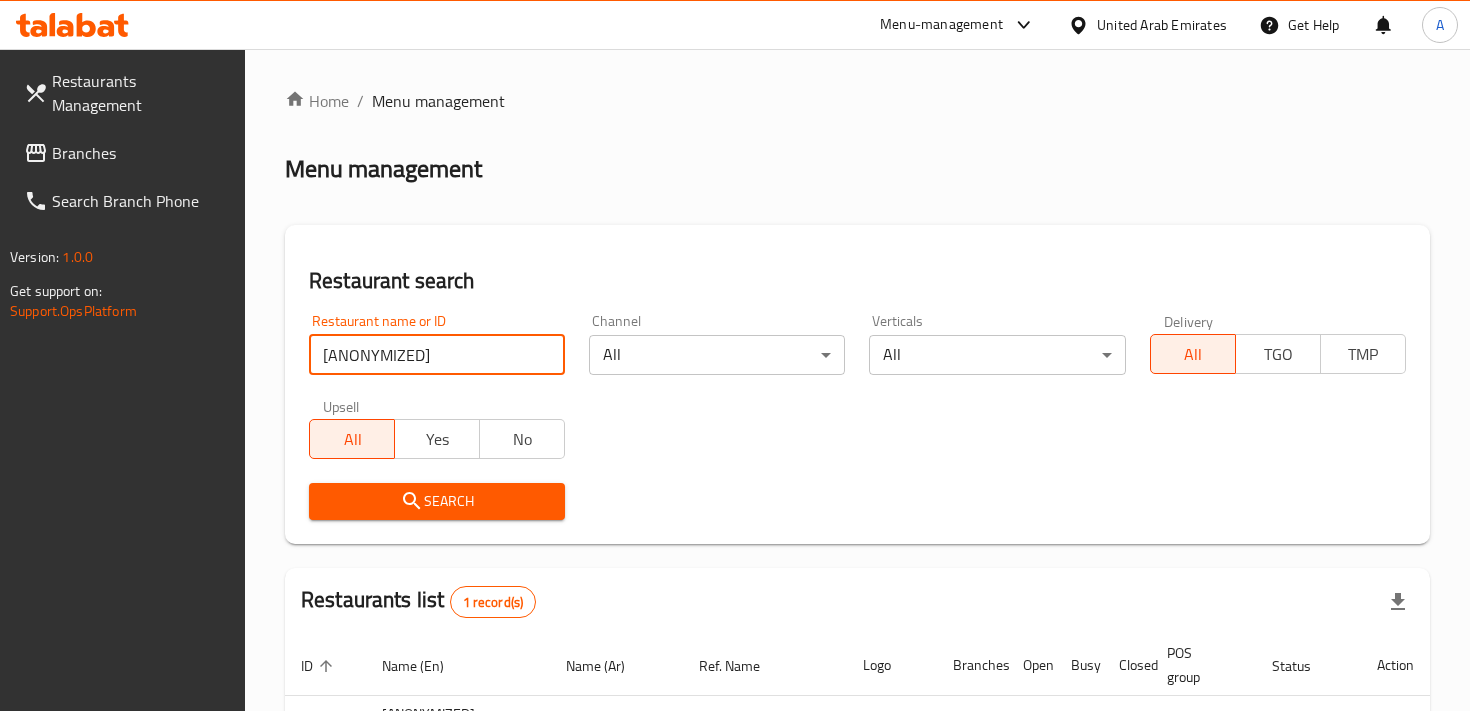 click on "Search" at bounding box center [437, 501] 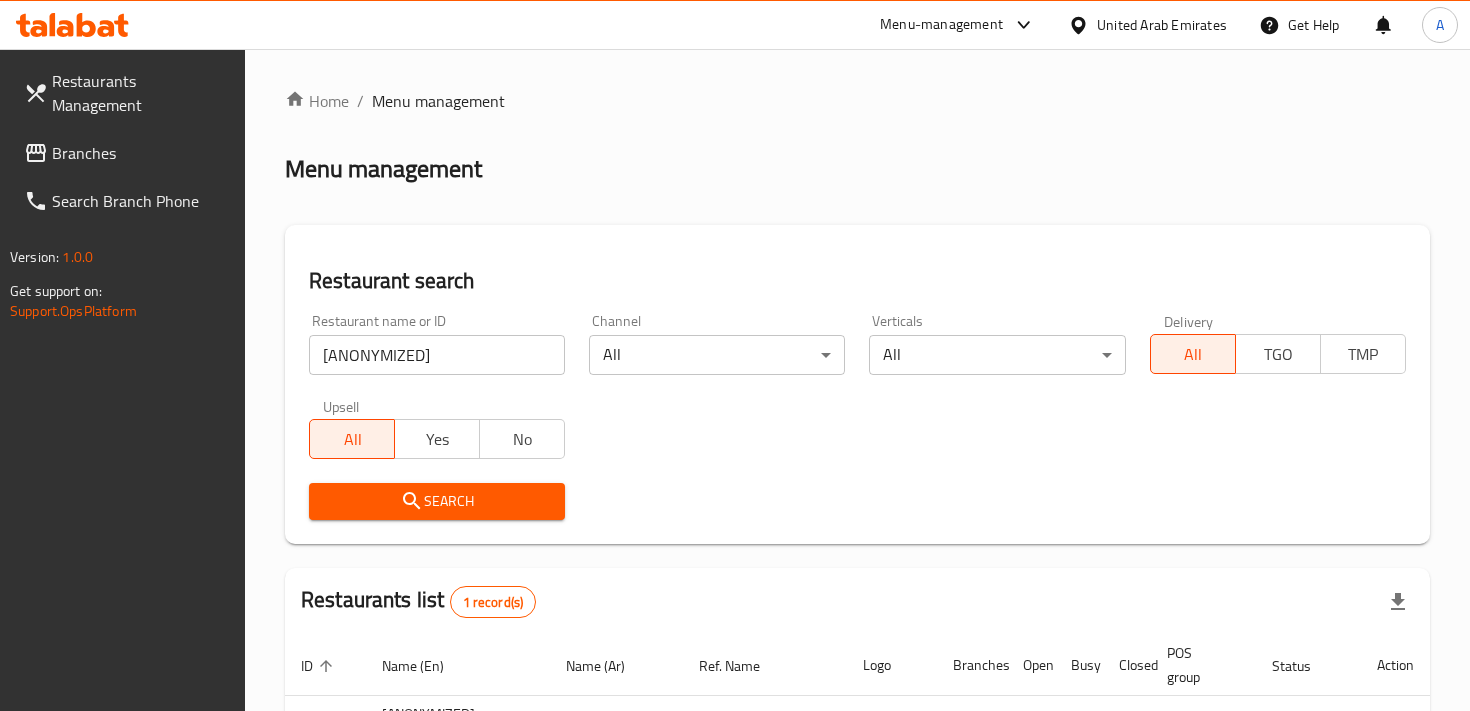 scroll, scrollTop: 165, scrollLeft: 0, axis: vertical 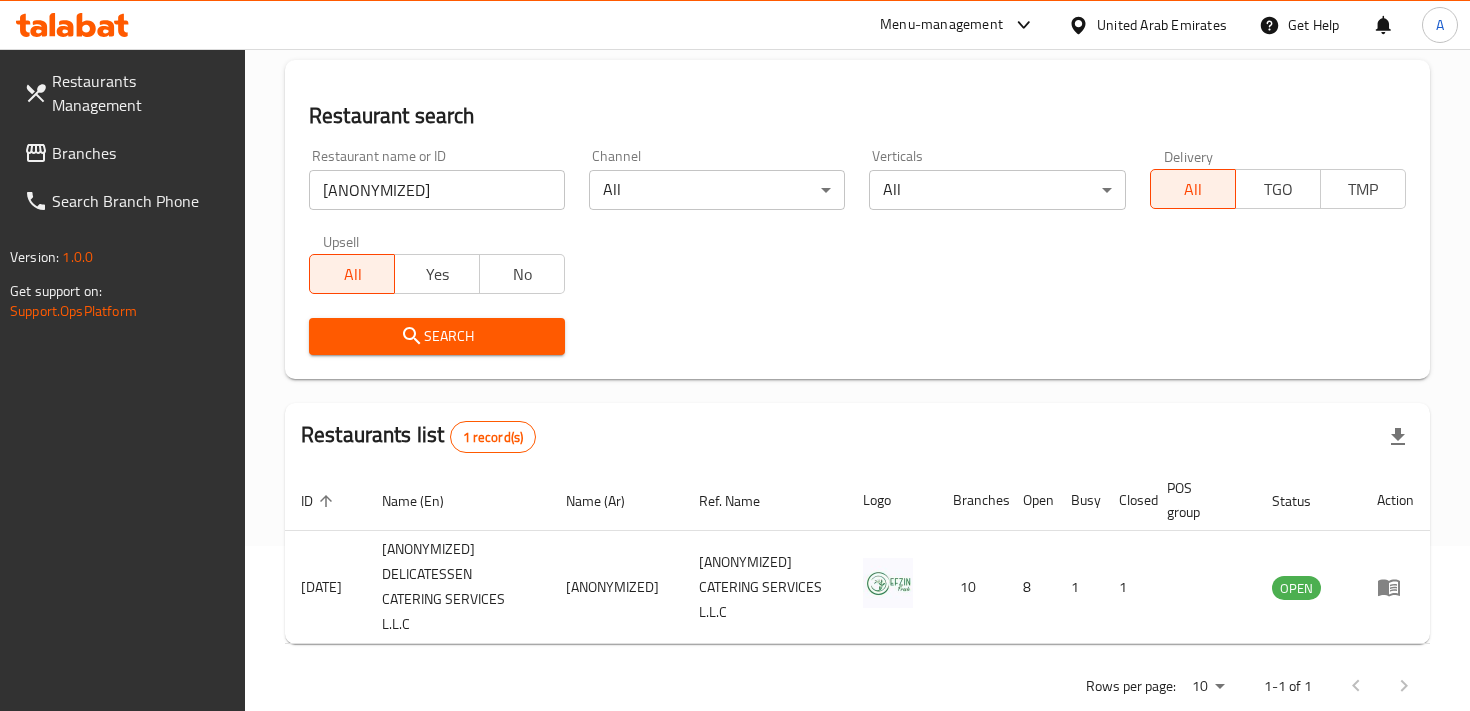 click on "Restaurants Management" at bounding box center (140, 93) 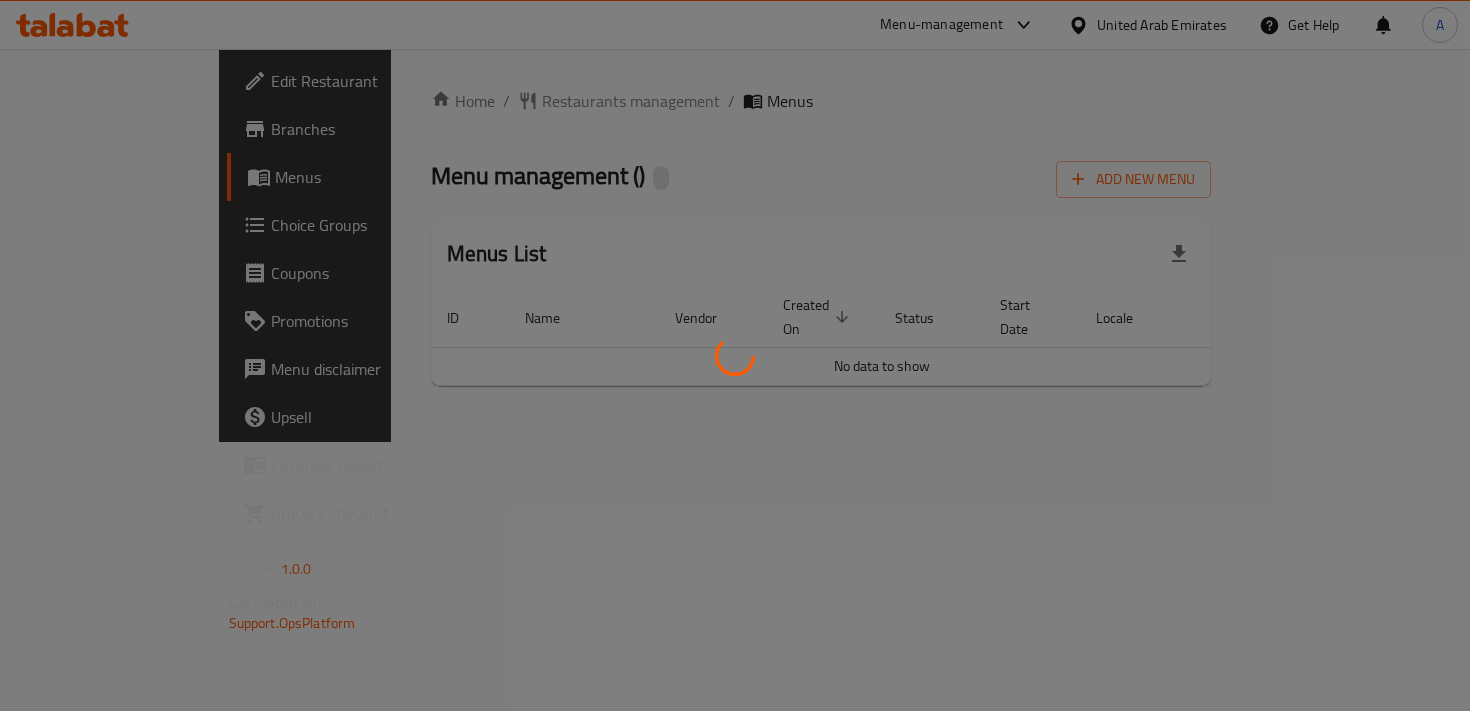 scroll, scrollTop: 0, scrollLeft: 0, axis: both 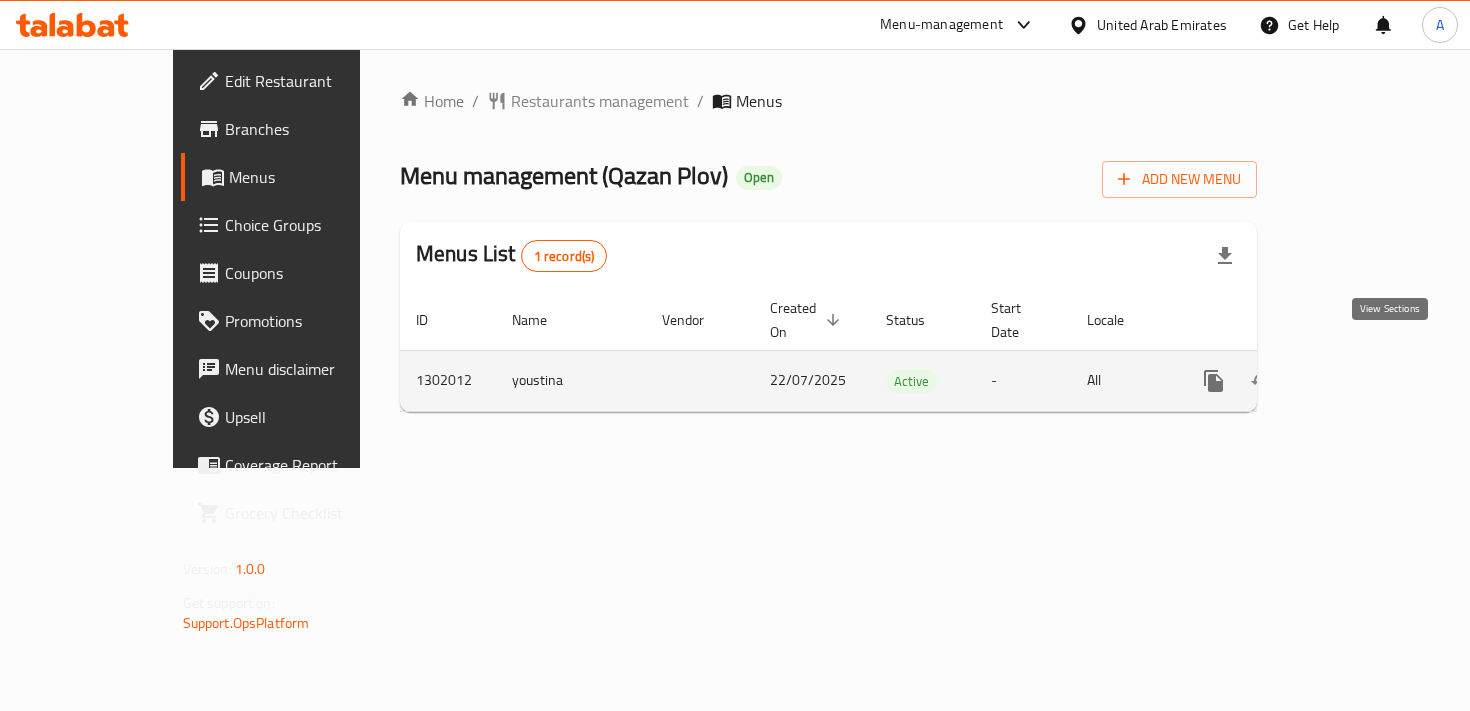 click 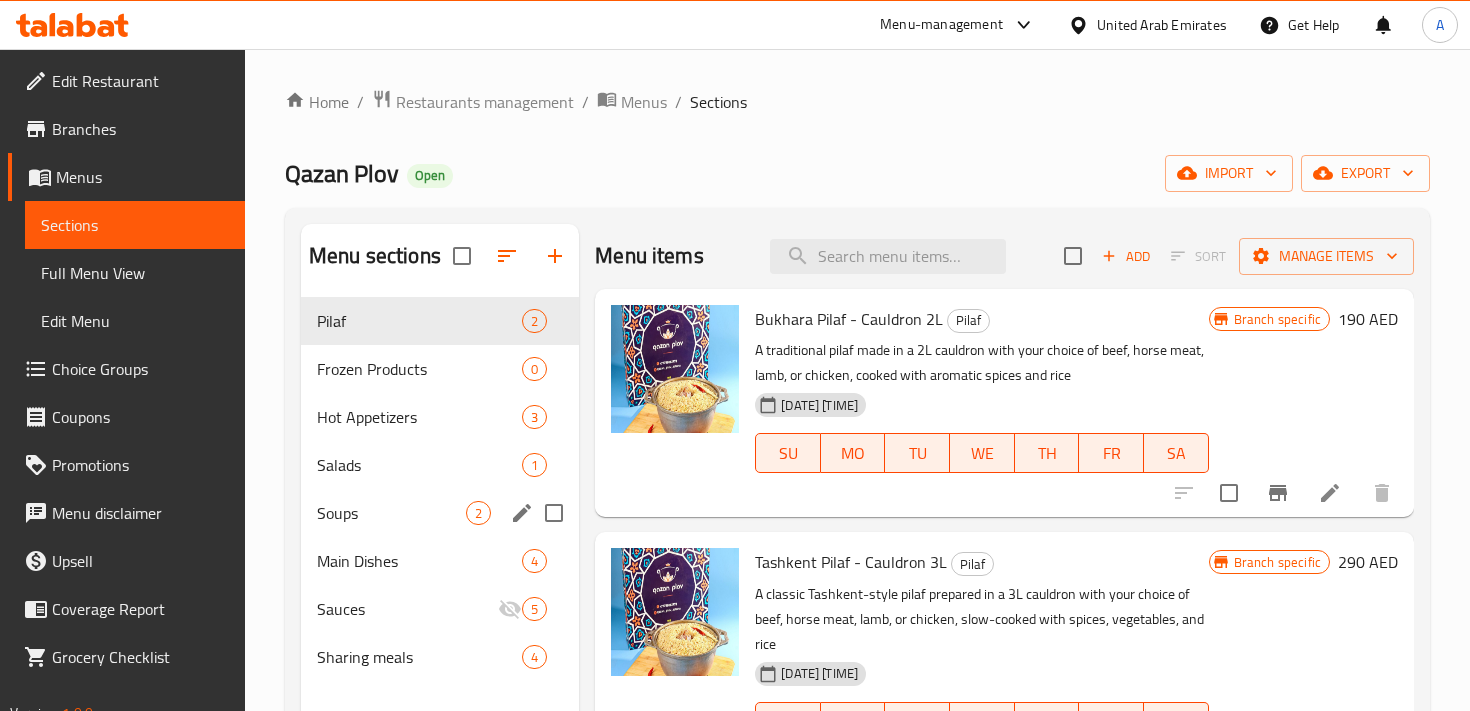 scroll, scrollTop: 122, scrollLeft: 0, axis: vertical 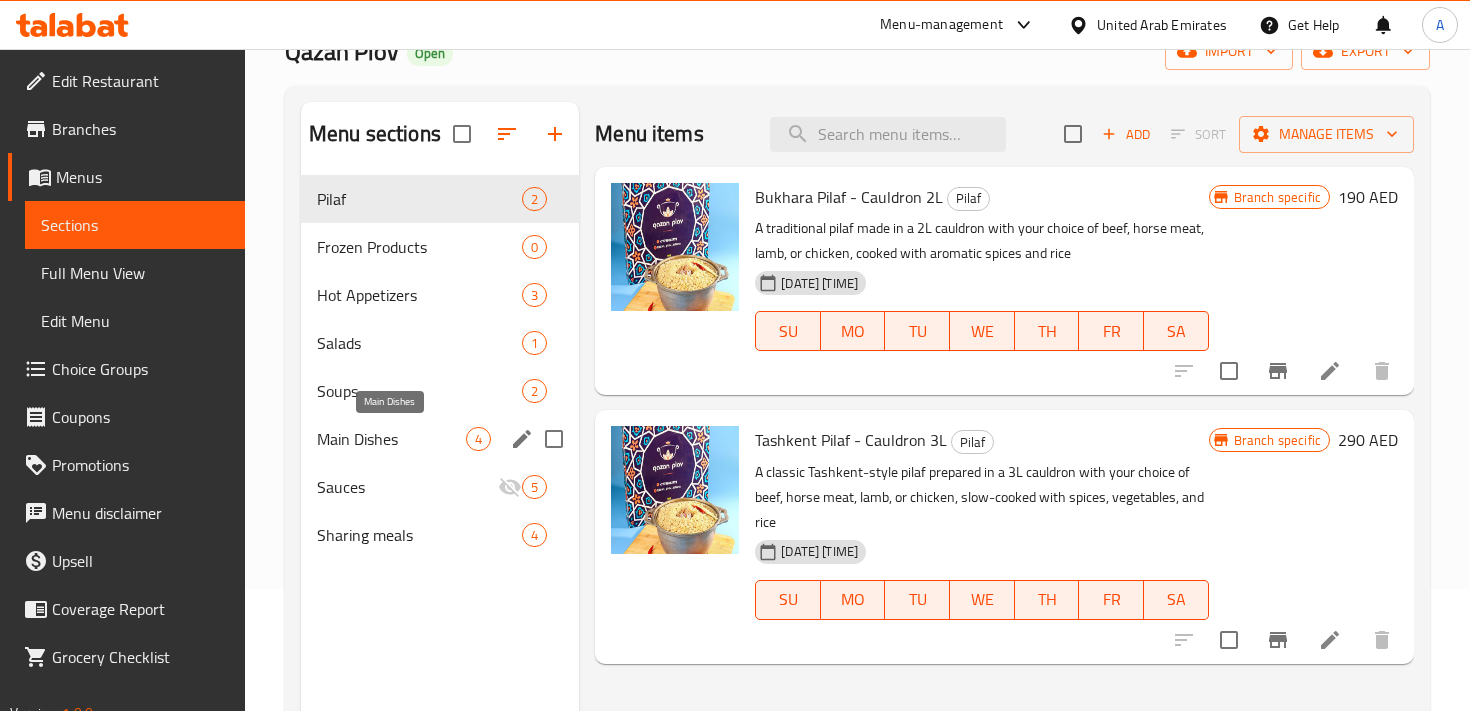 click on "Main Dishes" at bounding box center (391, 439) 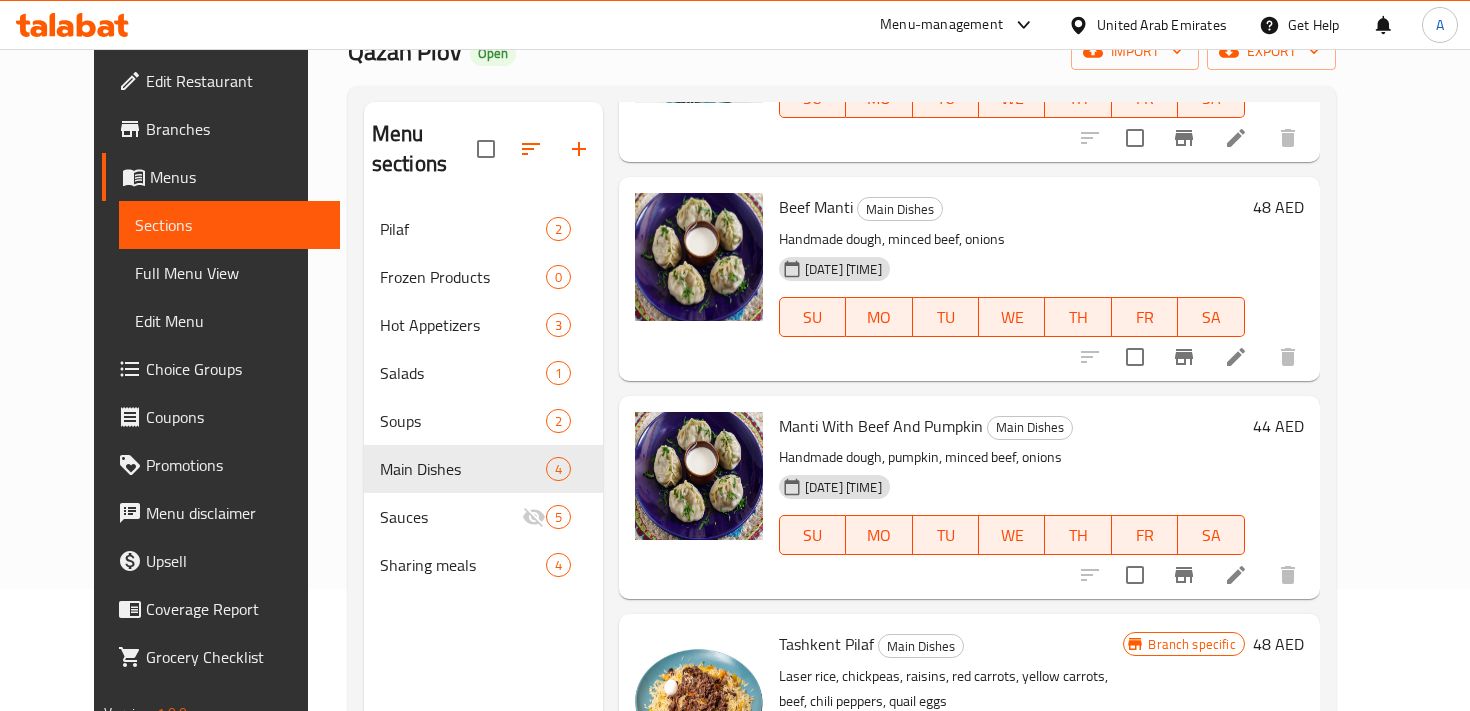scroll, scrollTop: 0, scrollLeft: 0, axis: both 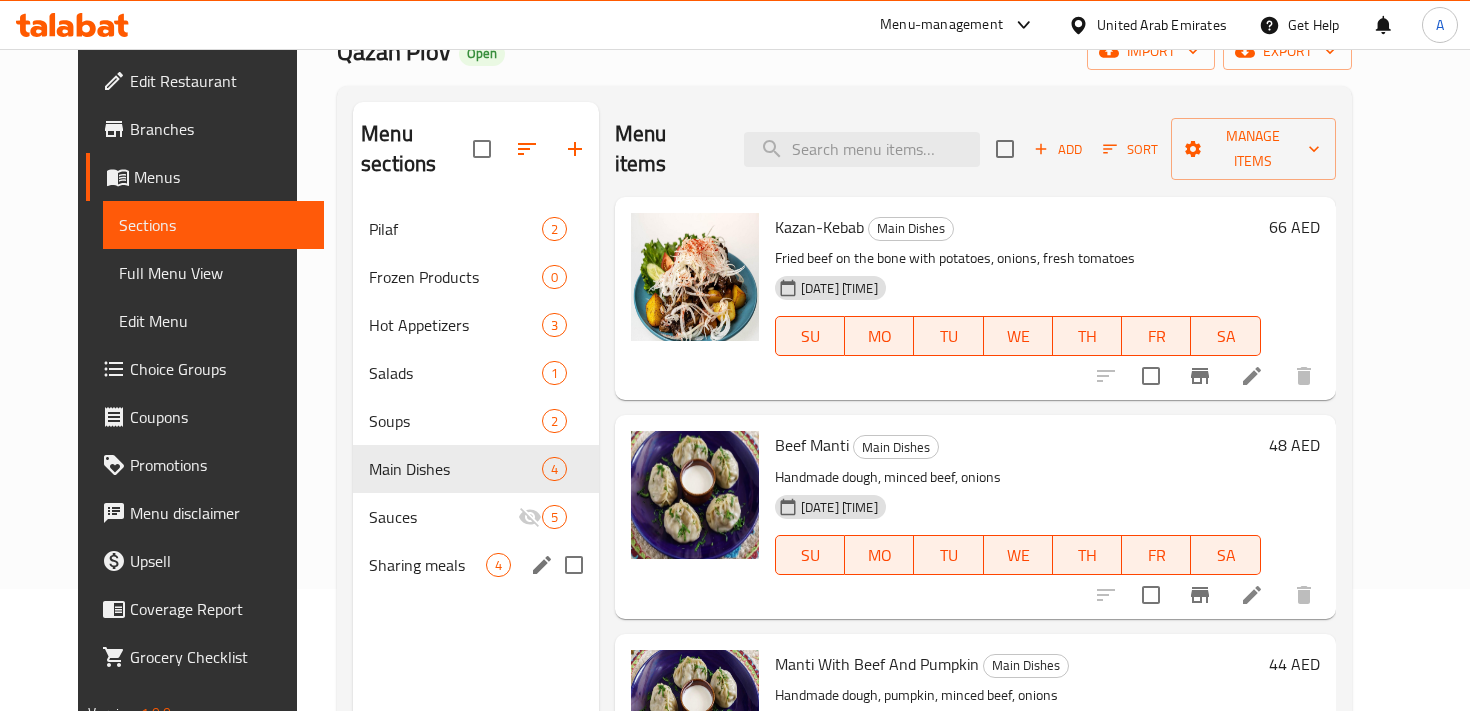 click 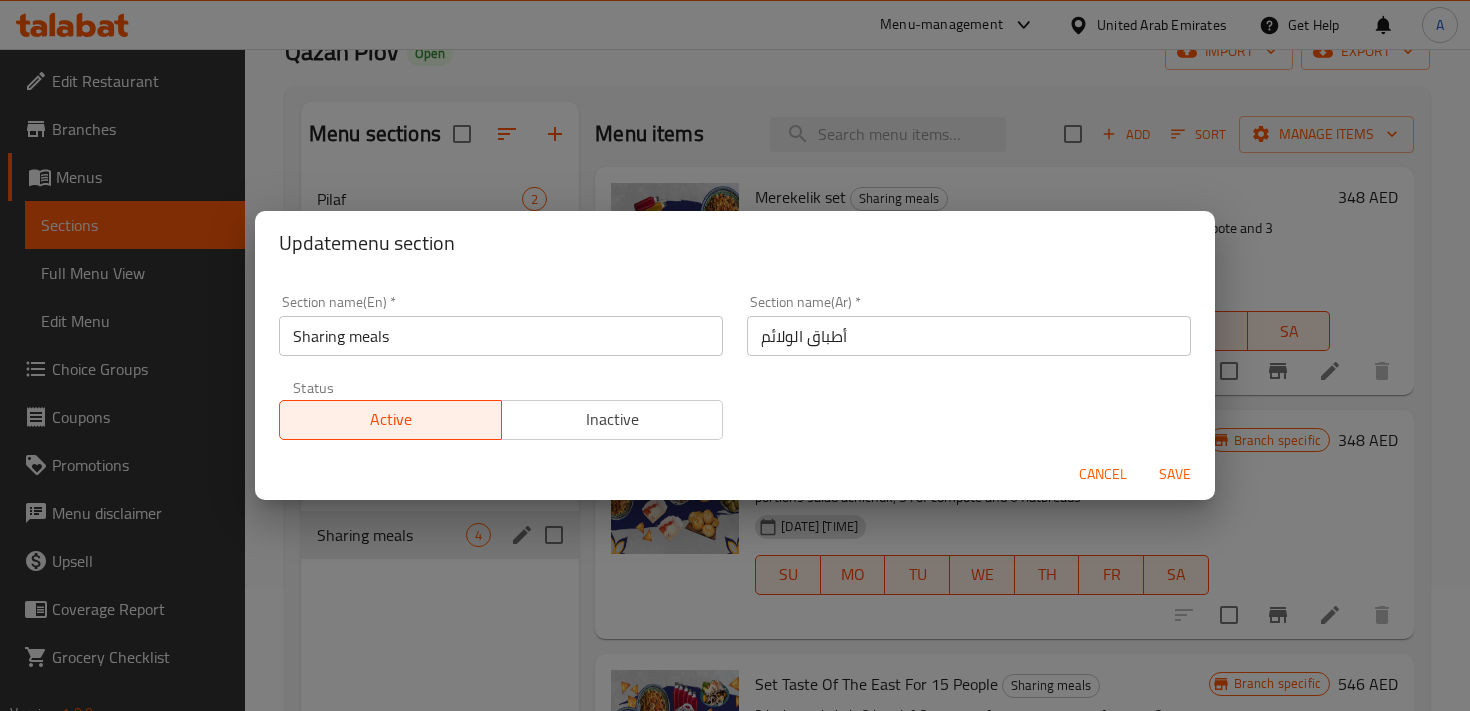 click on "Cancel" at bounding box center [1103, 474] 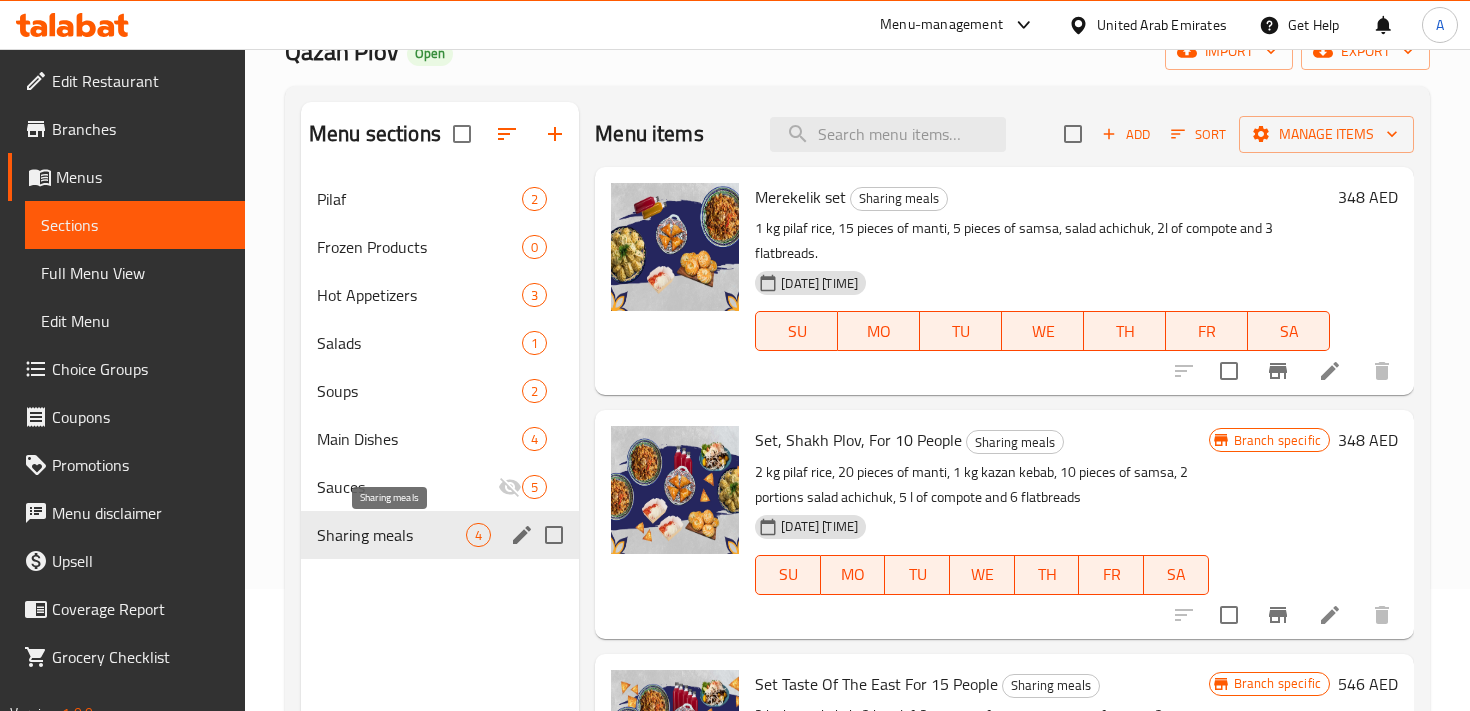 click on "Sharing meals" at bounding box center [391, 535] 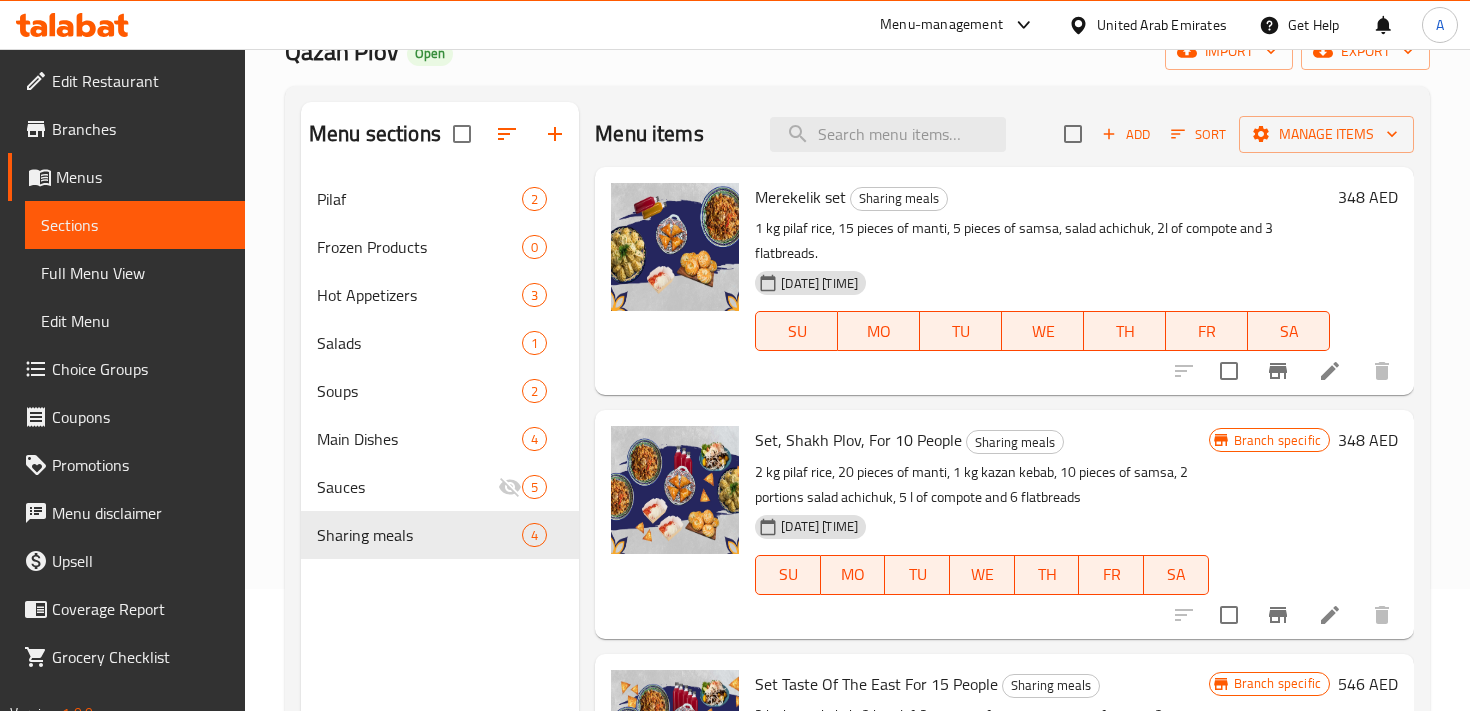 scroll, scrollTop: 287, scrollLeft: 0, axis: vertical 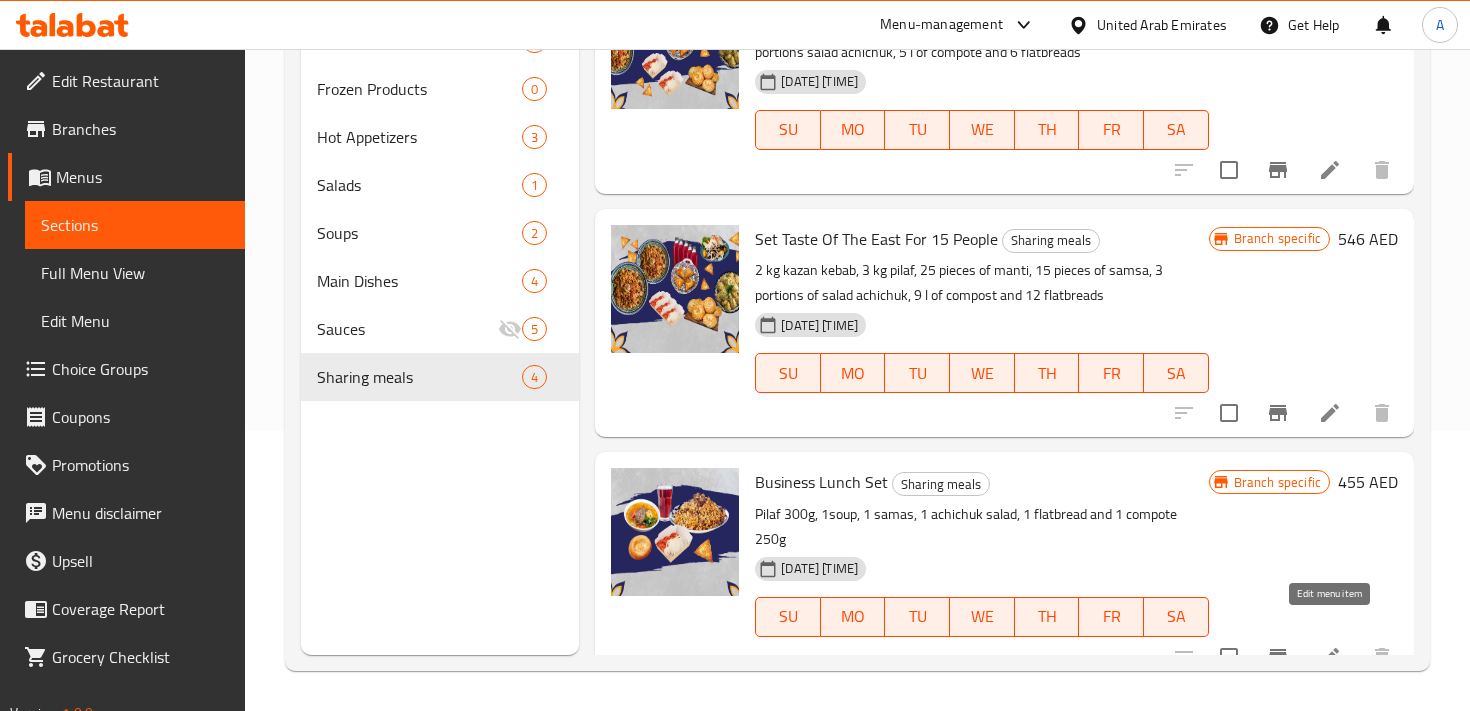 click 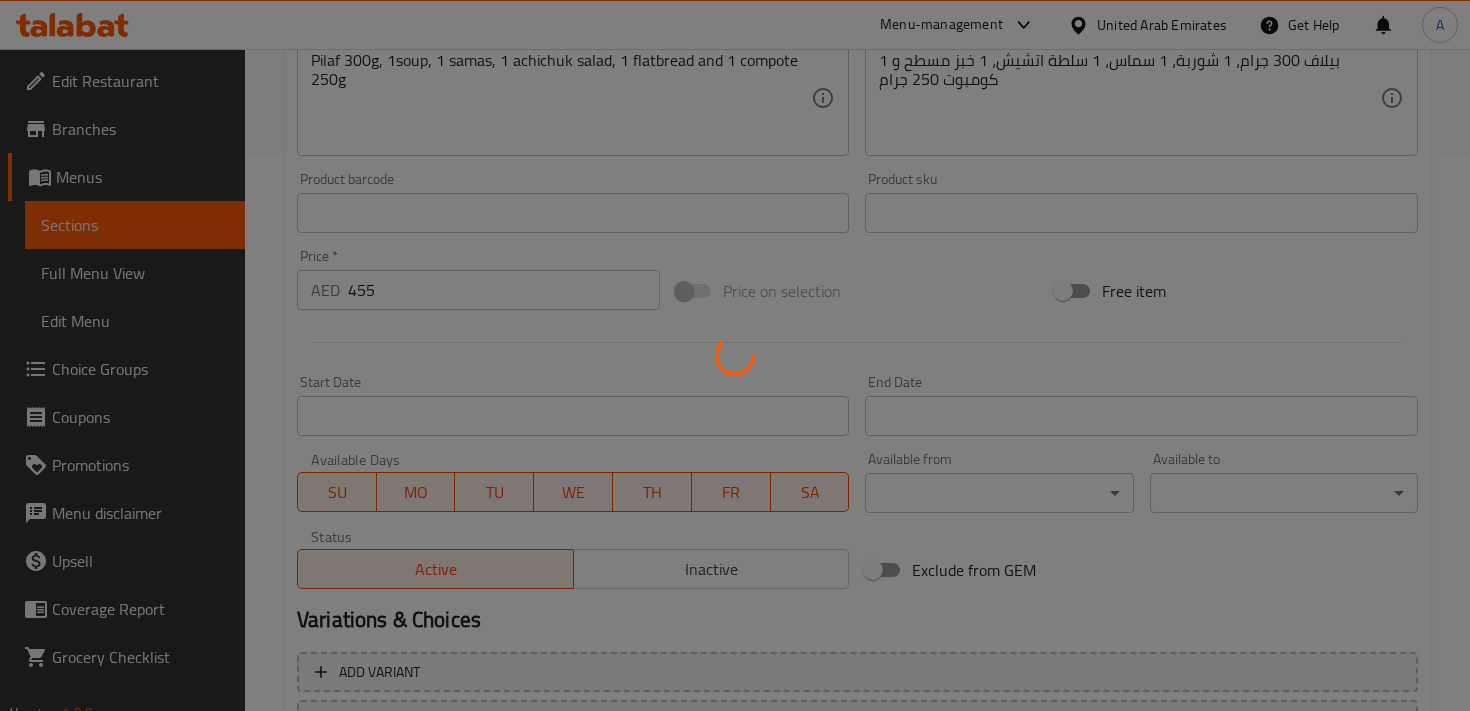 scroll, scrollTop: 547, scrollLeft: 0, axis: vertical 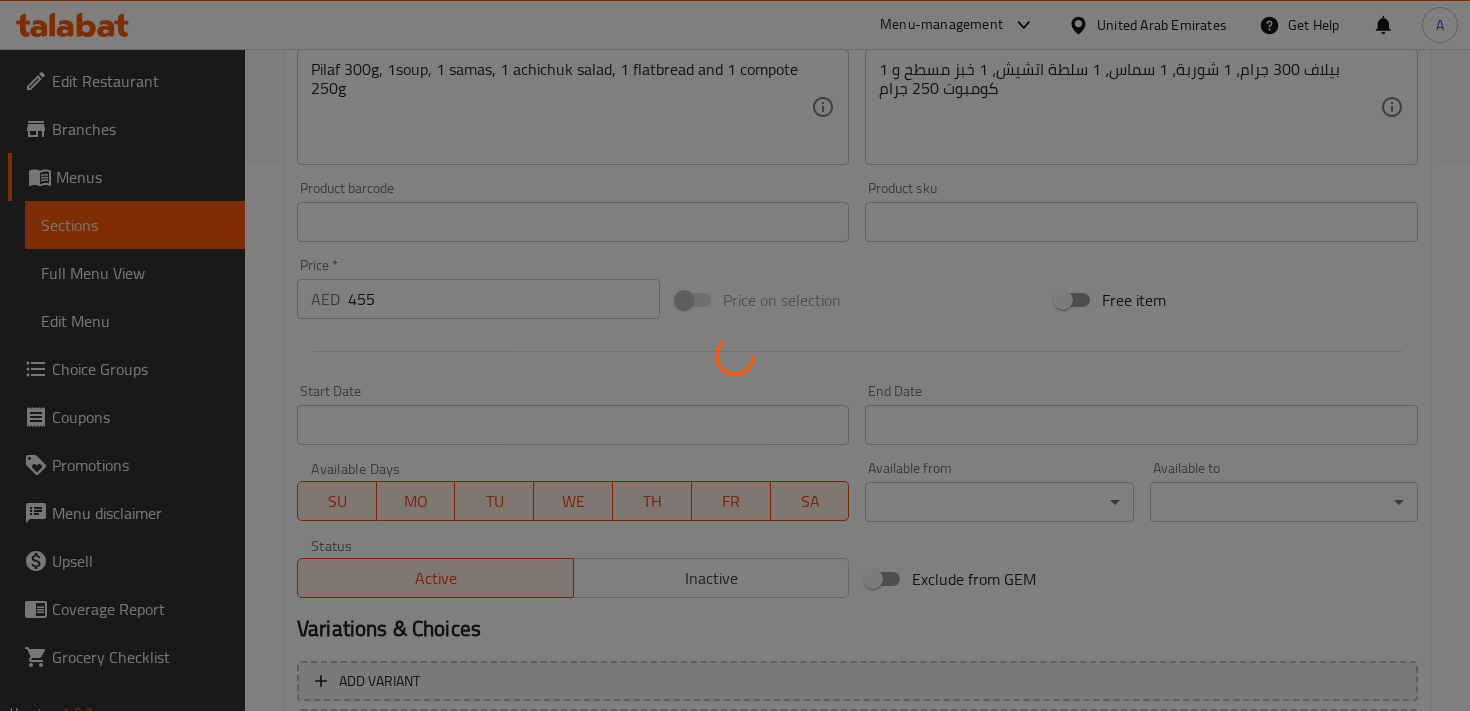 click at bounding box center (735, 355) 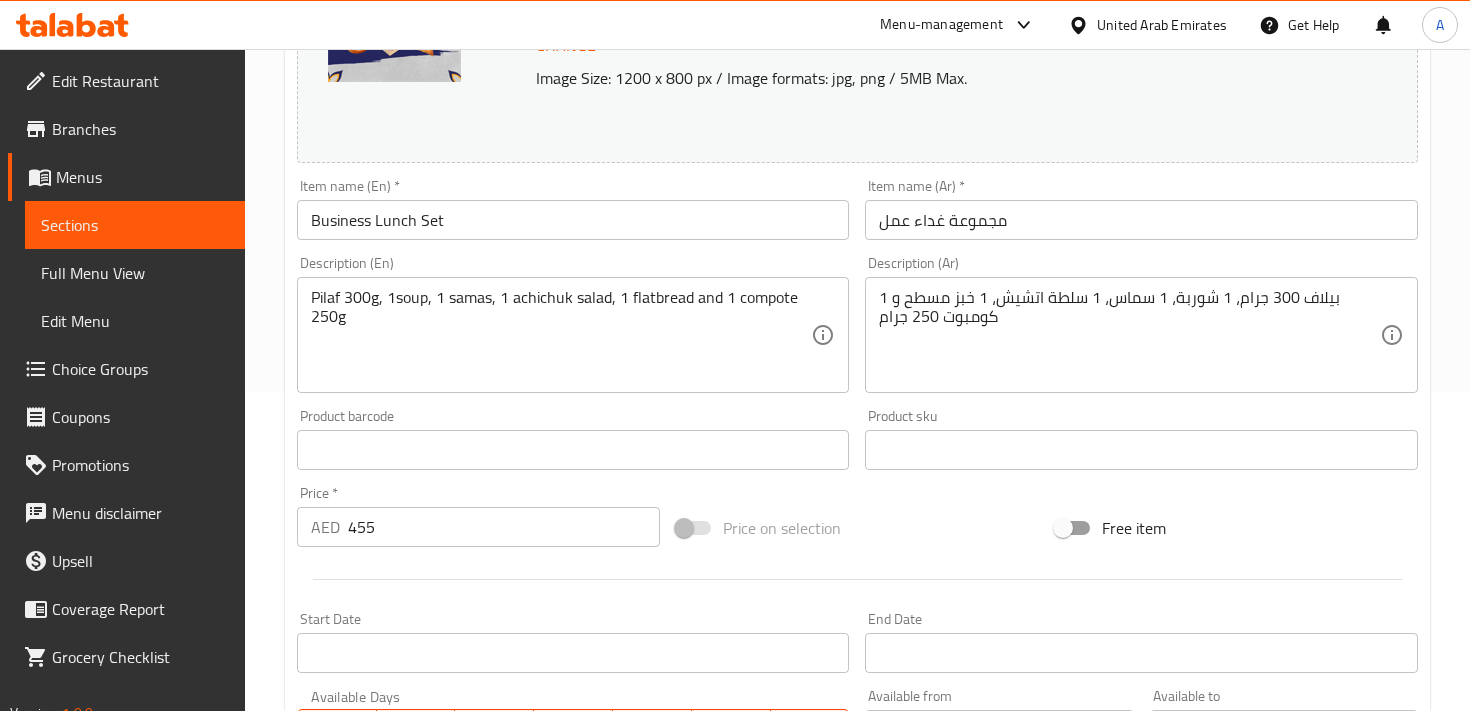 scroll, scrollTop: 331, scrollLeft: 0, axis: vertical 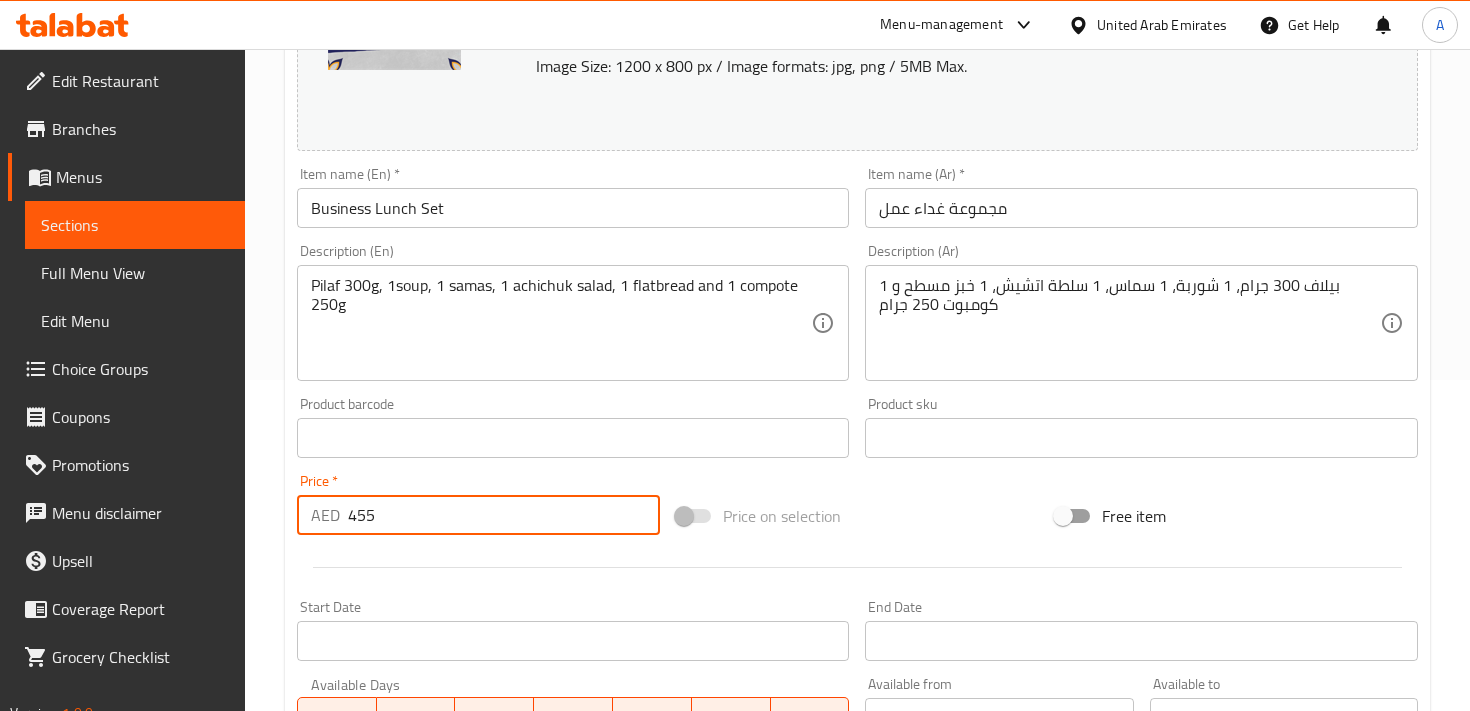 drag, startPoint x: 388, startPoint y: 512, endPoint x: 344, endPoint y: 513, distance: 44.011364 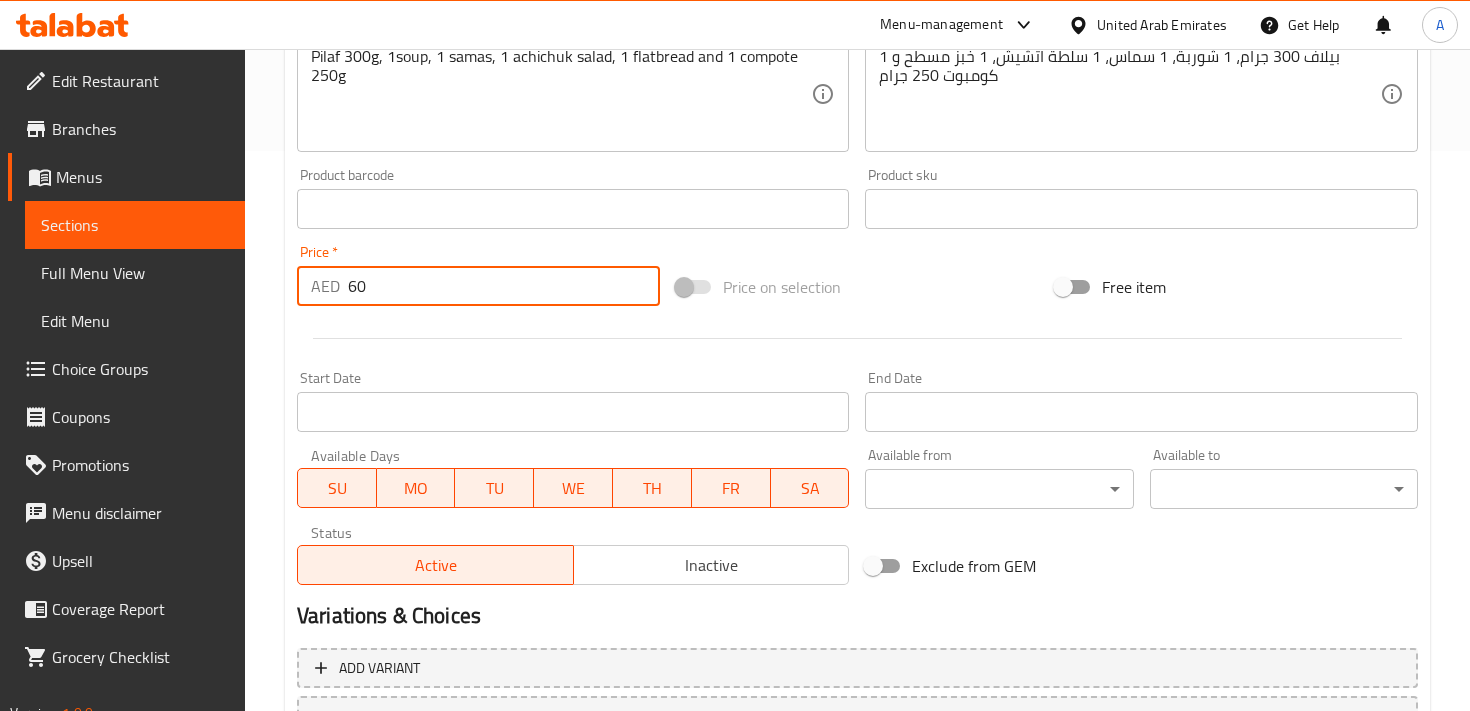scroll, scrollTop: 731, scrollLeft: 0, axis: vertical 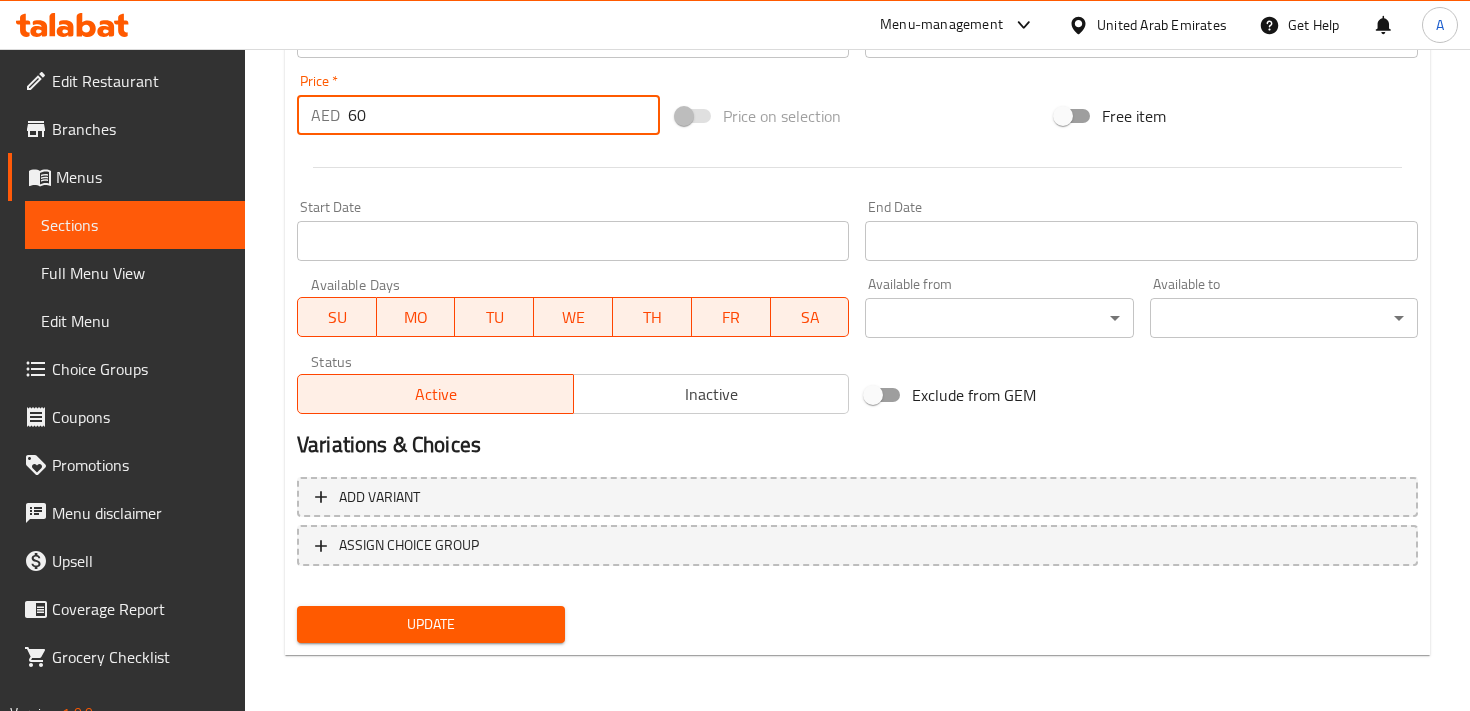 type on "60" 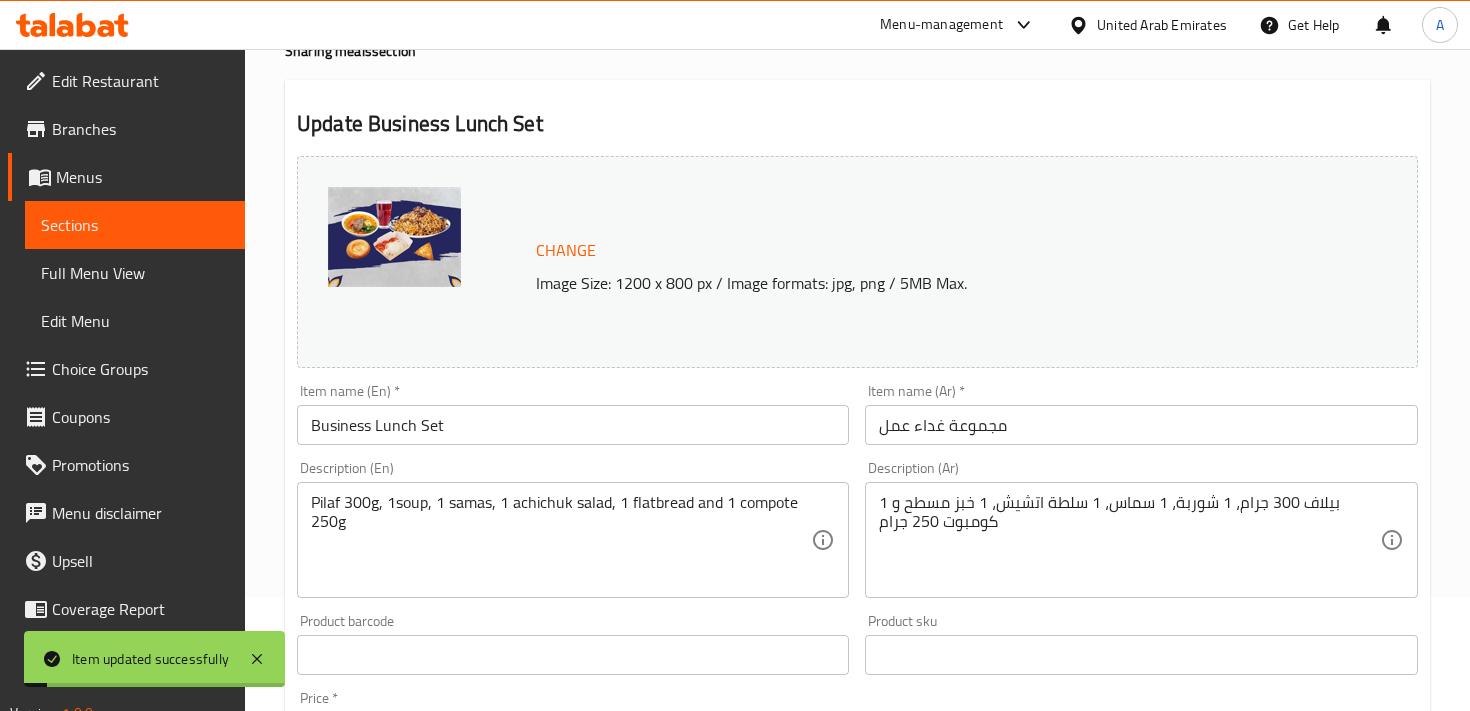 scroll, scrollTop: 0, scrollLeft: 0, axis: both 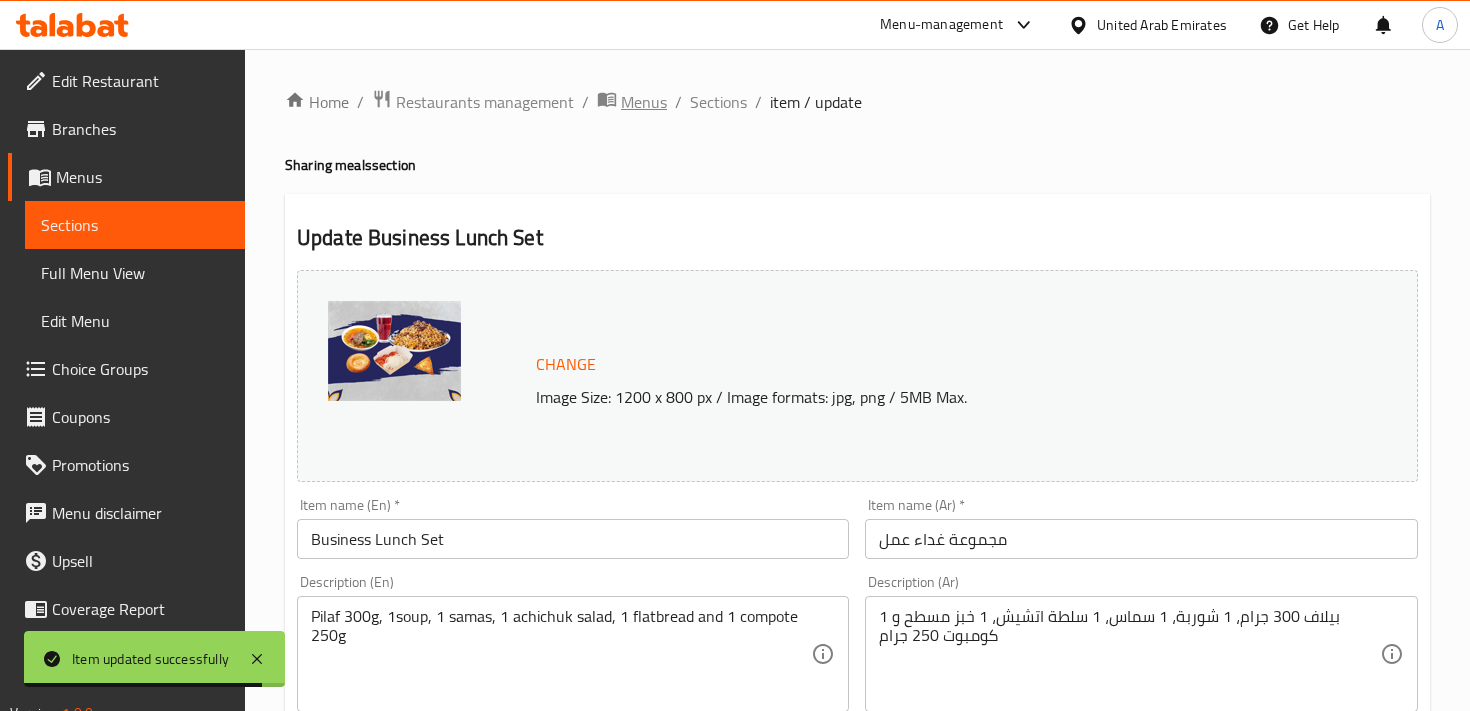 click on "Menus" at bounding box center [644, 102] 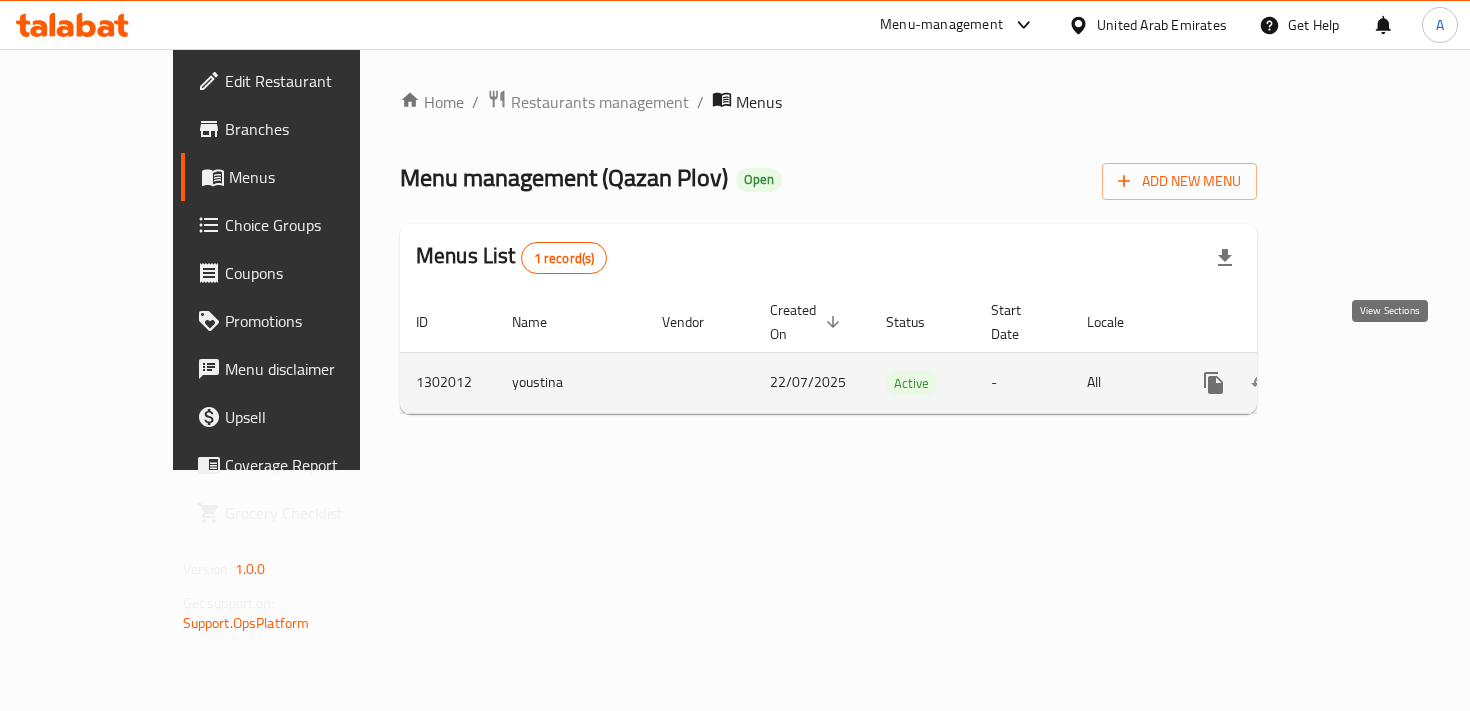 click at bounding box center (1358, 383) 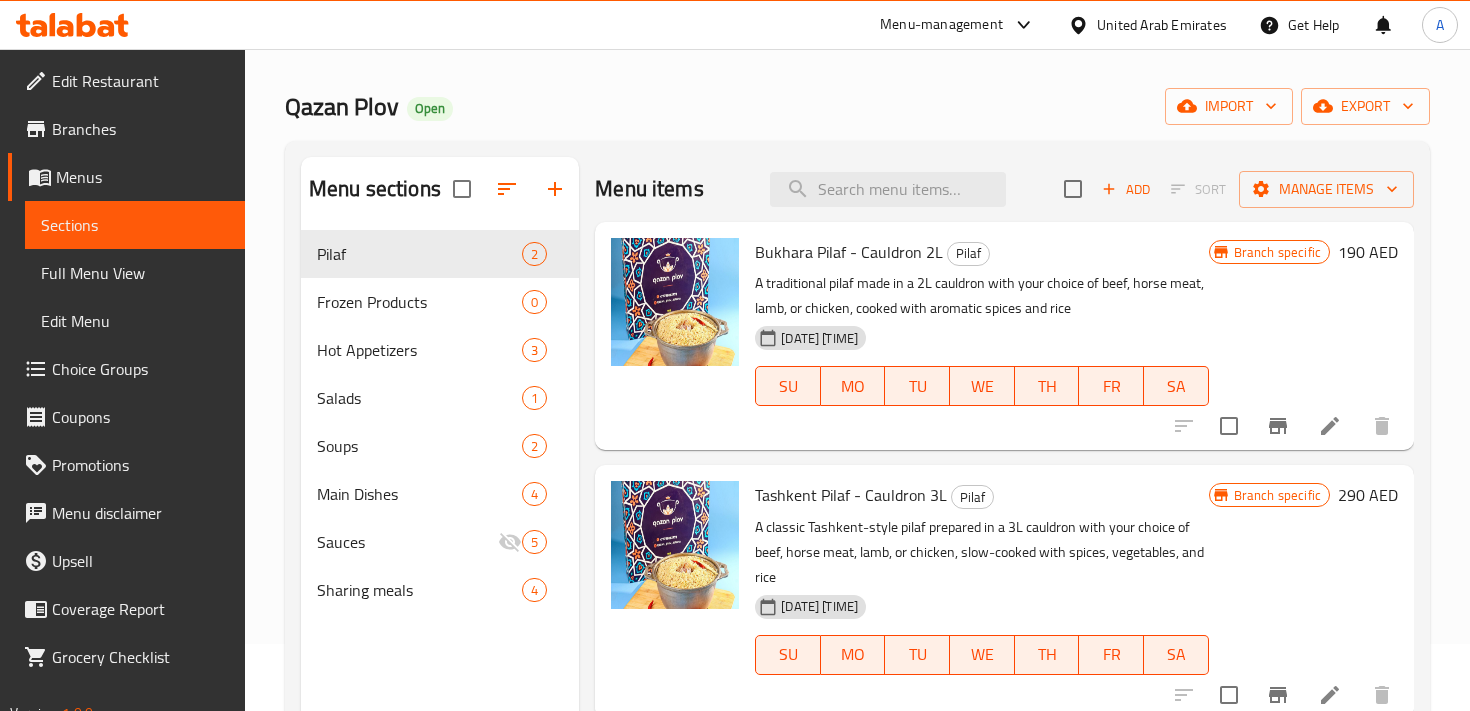scroll, scrollTop: 84, scrollLeft: 0, axis: vertical 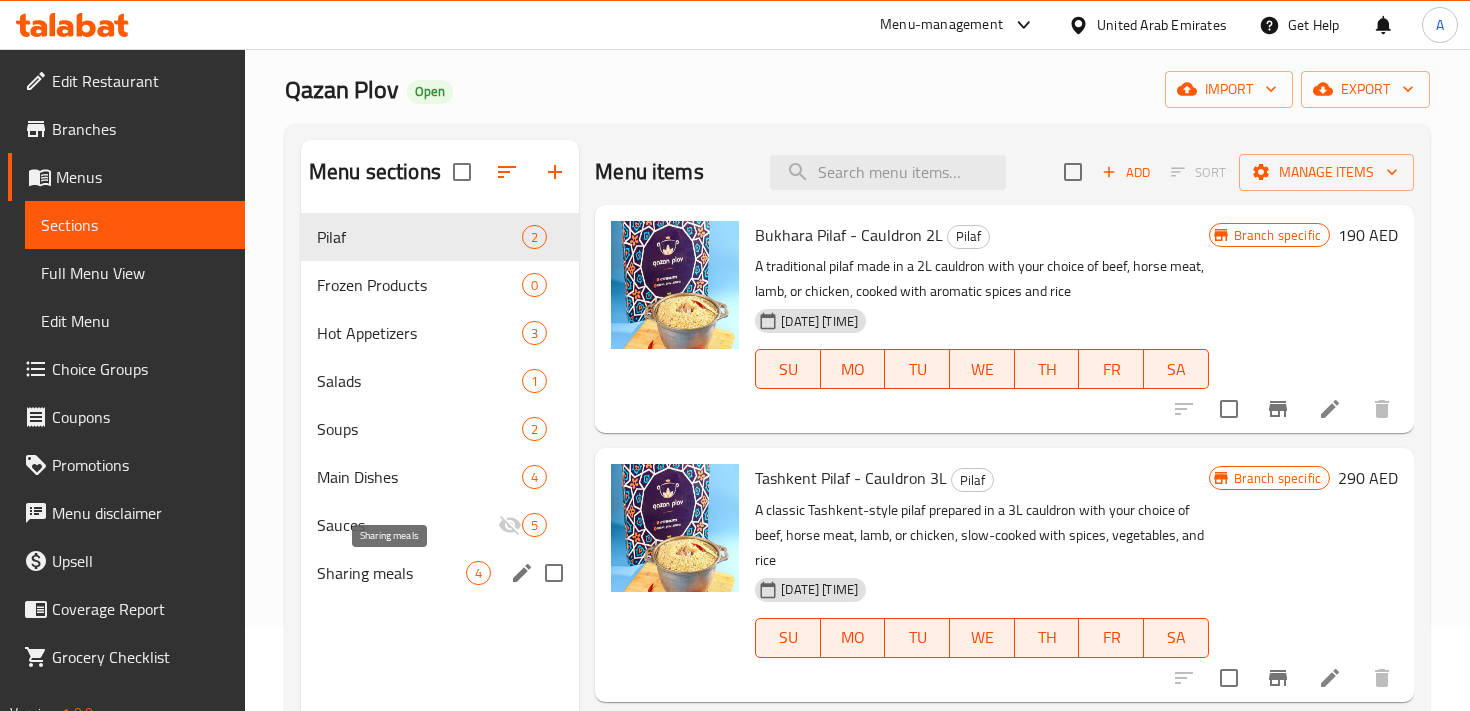 click on "Sharing meals" at bounding box center (391, 573) 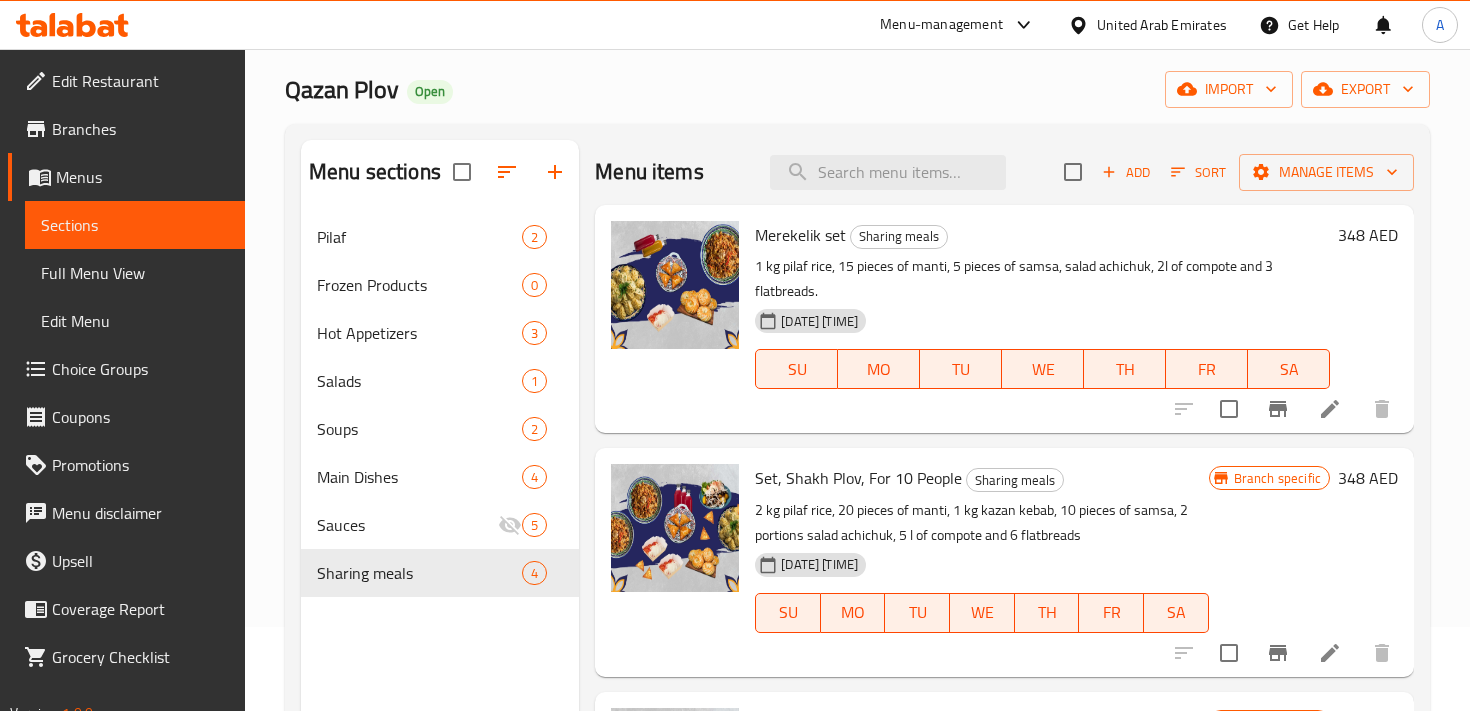 scroll, scrollTop: 287, scrollLeft: 0, axis: vertical 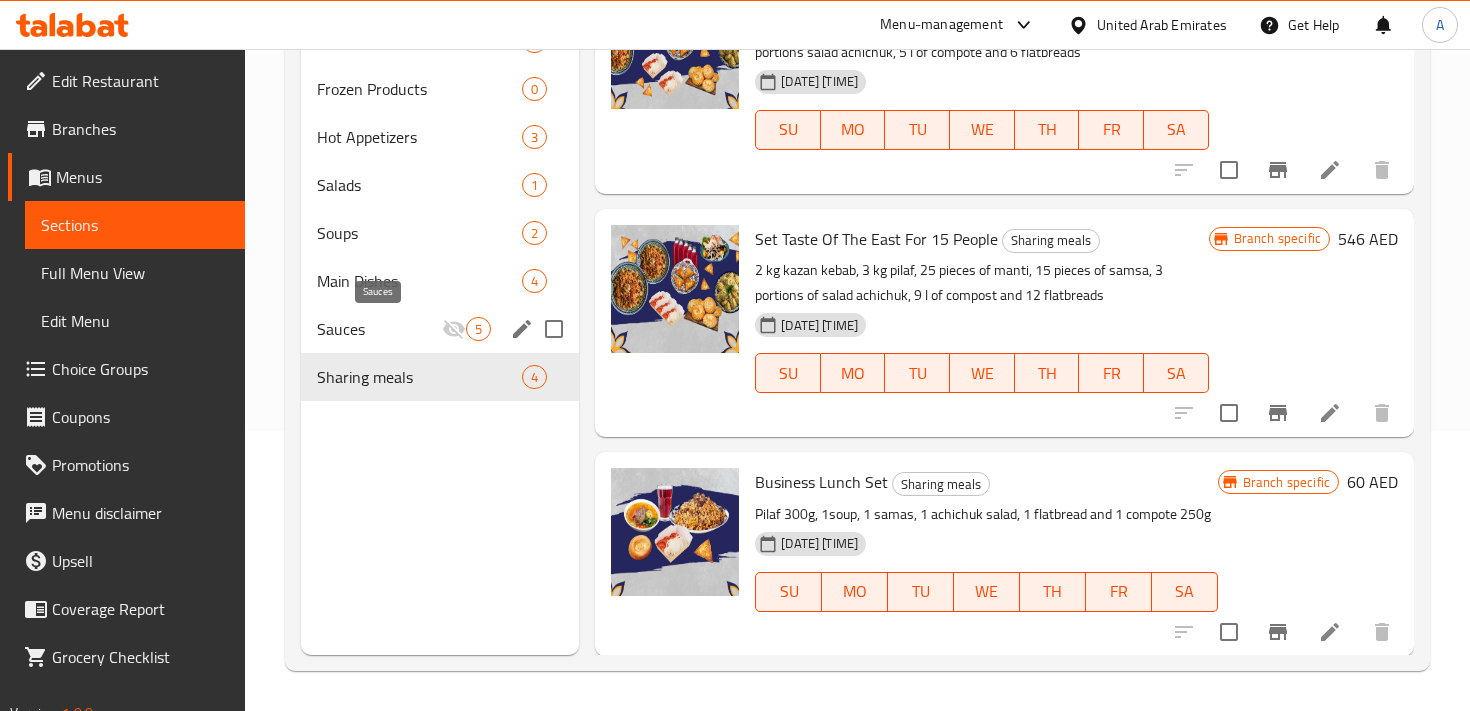 click on "Sauces" at bounding box center (379, 329) 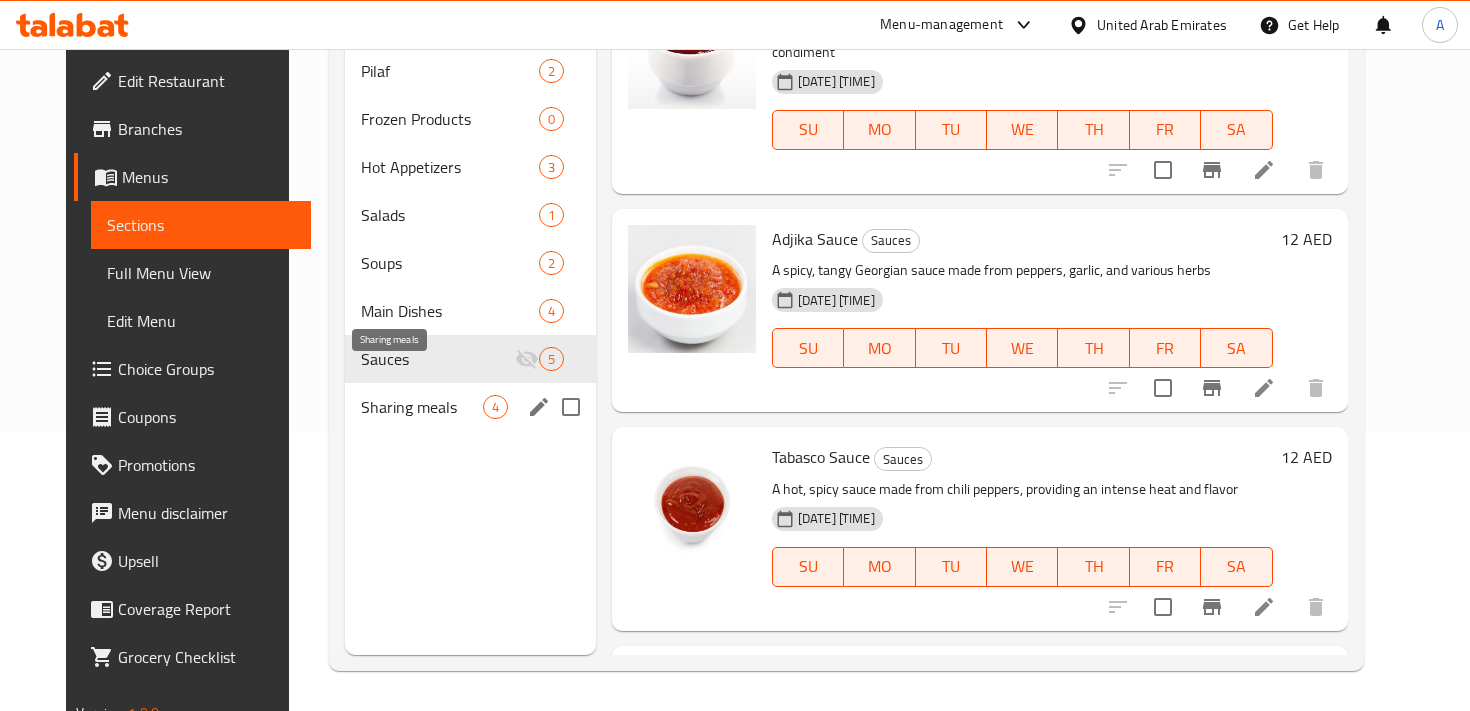 click on "Sharing meals" at bounding box center (421, 407) 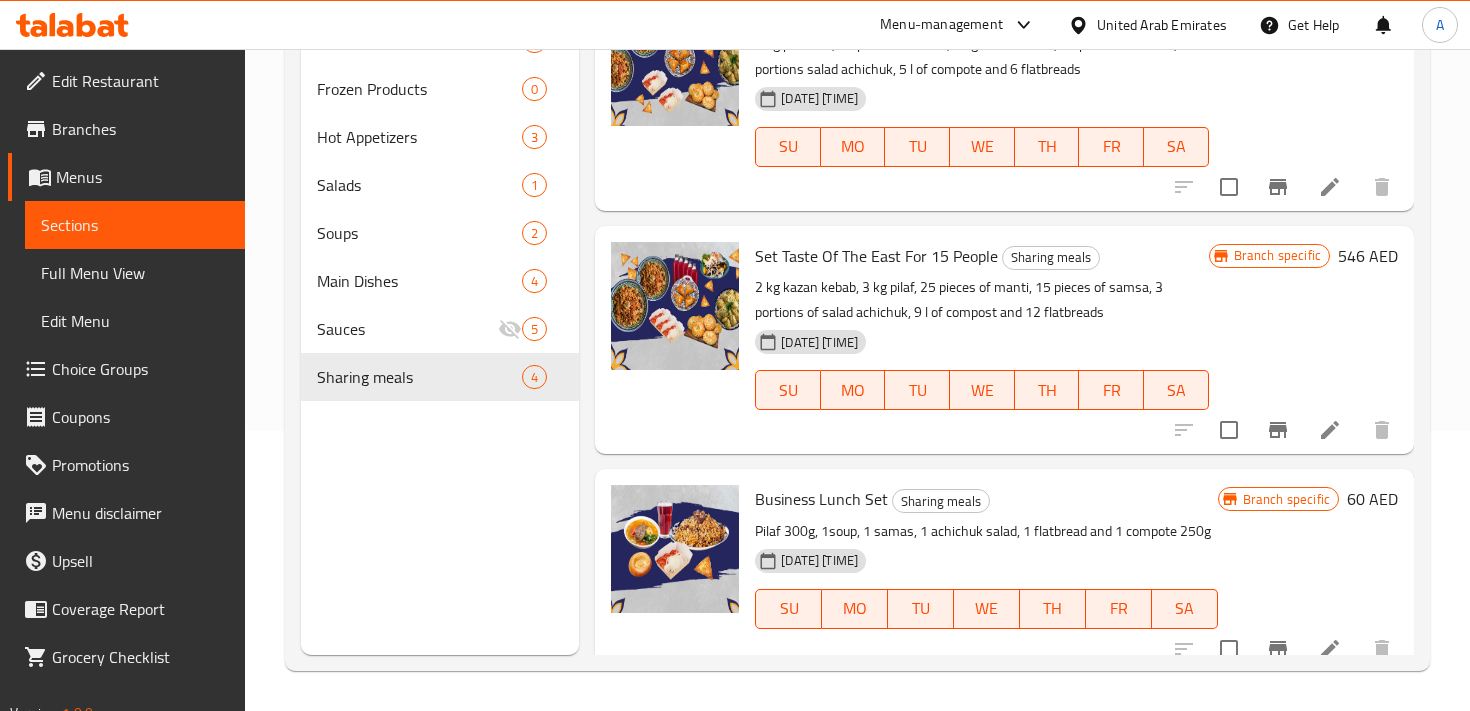 scroll, scrollTop: 0, scrollLeft: 0, axis: both 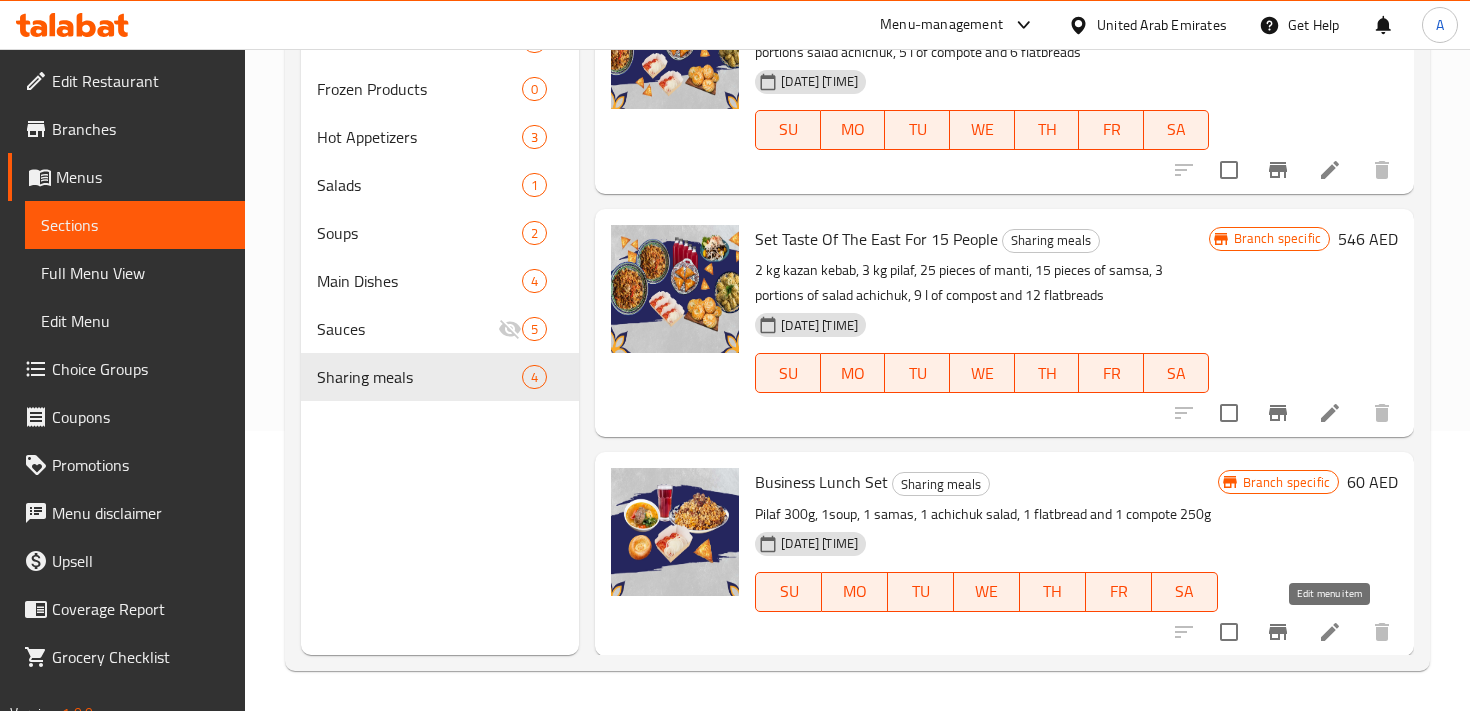 click 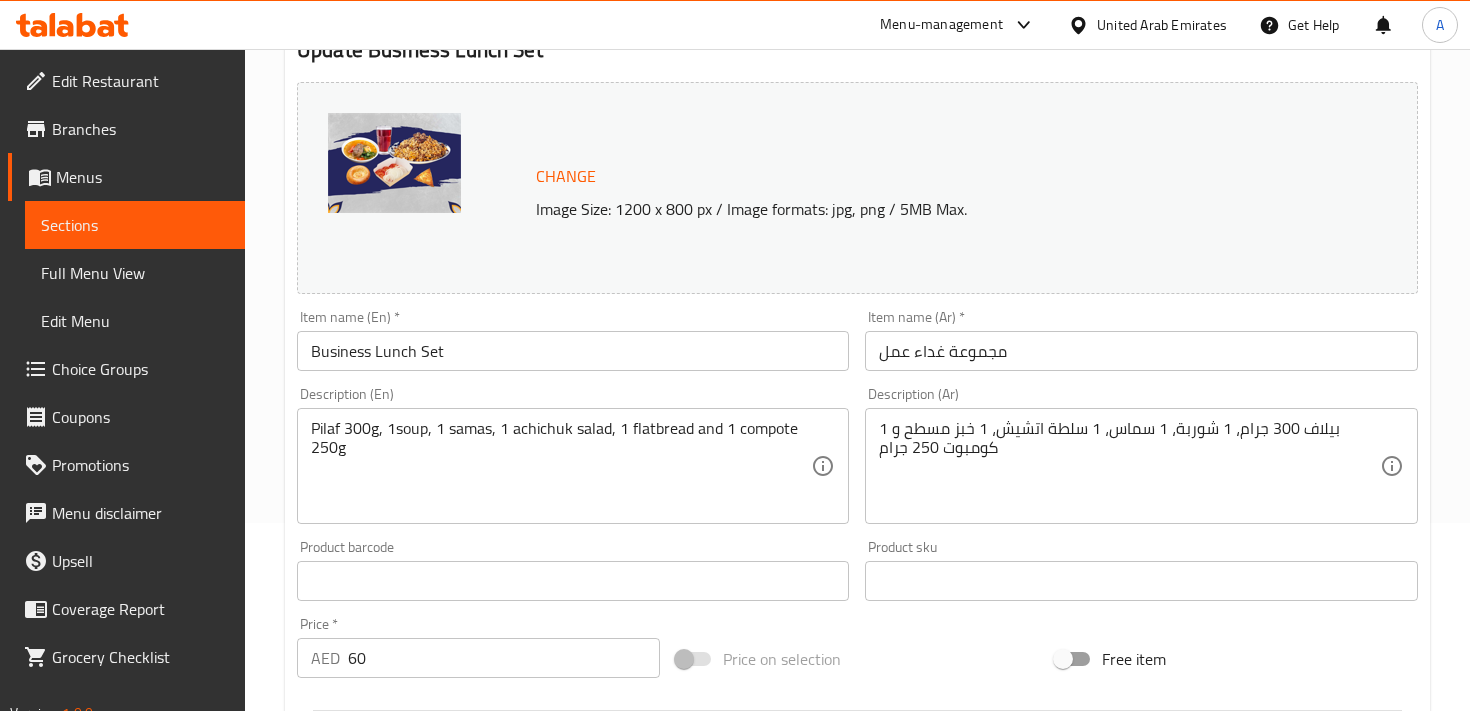 scroll, scrollTop: 0, scrollLeft: 0, axis: both 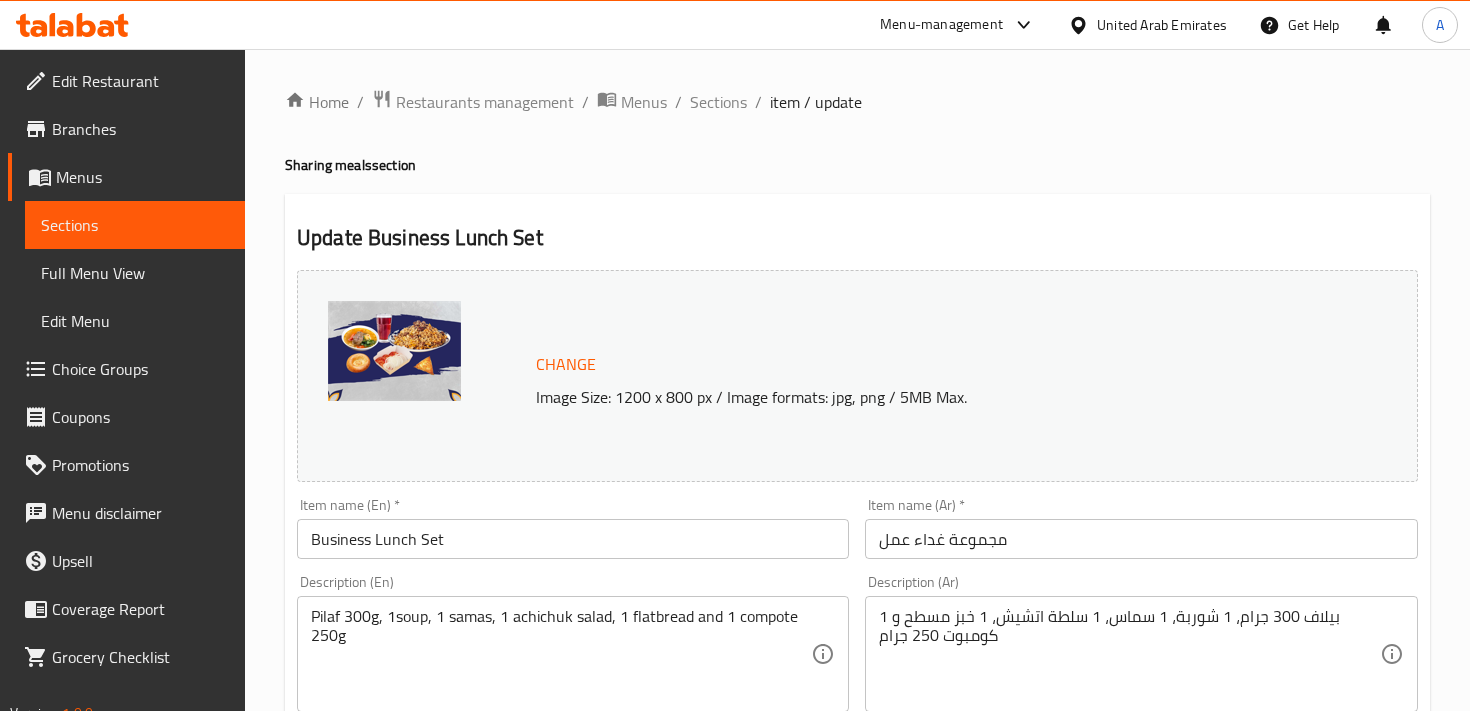 click on "Sections" at bounding box center [135, 225] 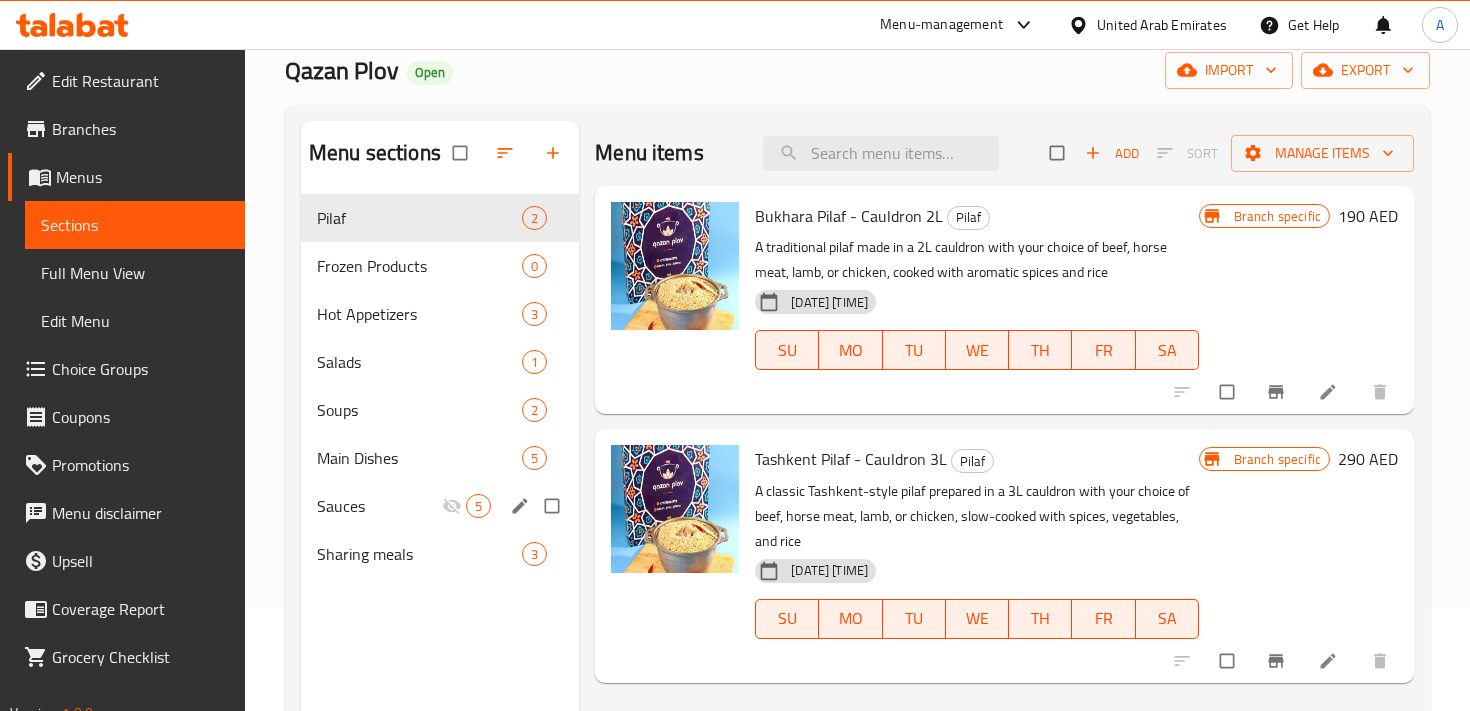 scroll, scrollTop: 102, scrollLeft: 0, axis: vertical 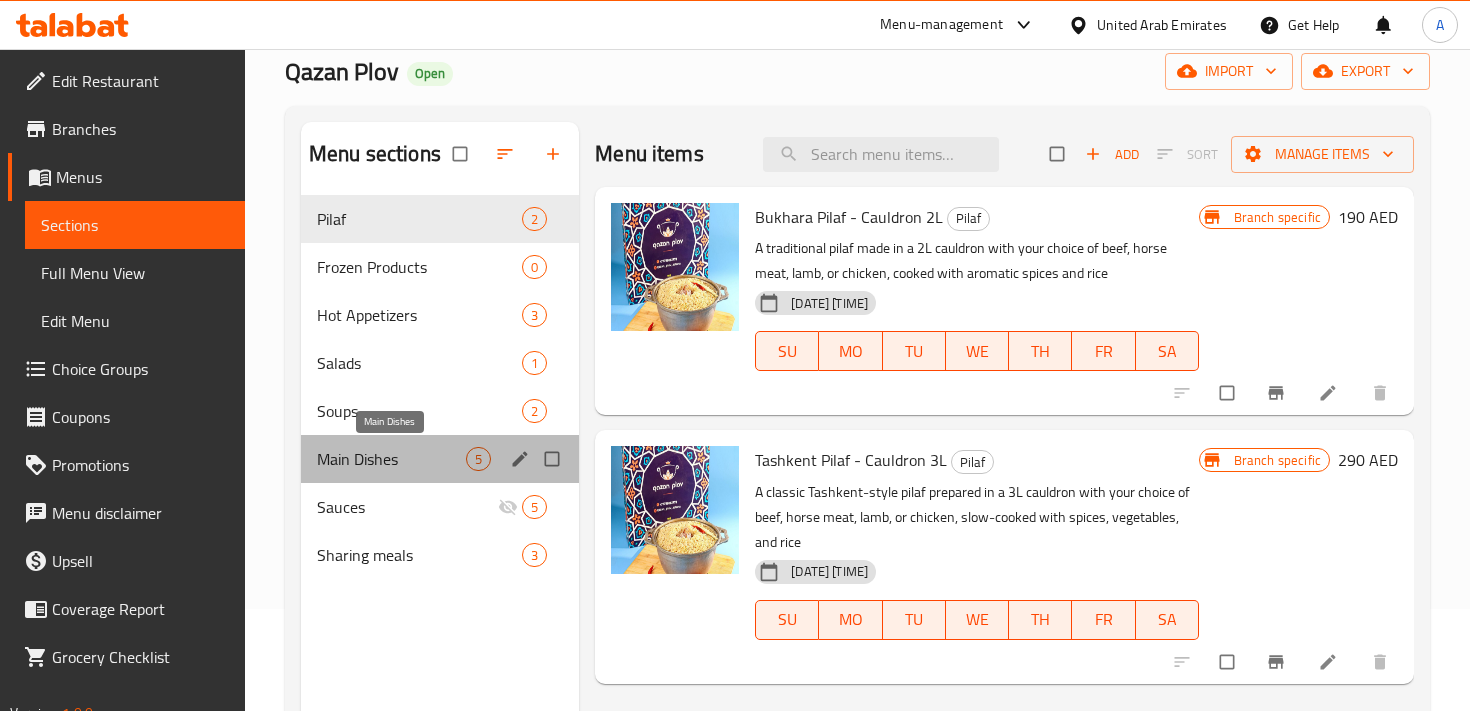 click on "Main Dishes" at bounding box center [391, 459] 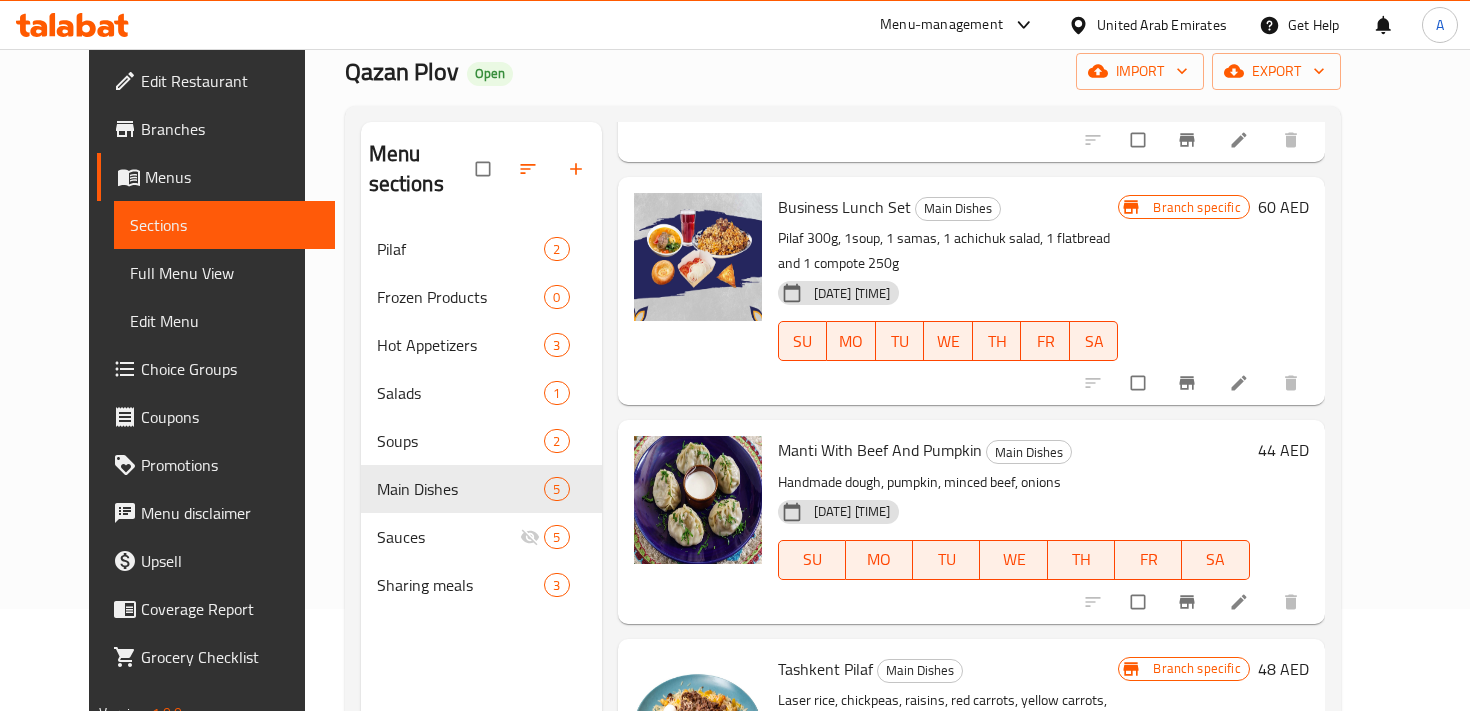 scroll, scrollTop: 481, scrollLeft: 0, axis: vertical 